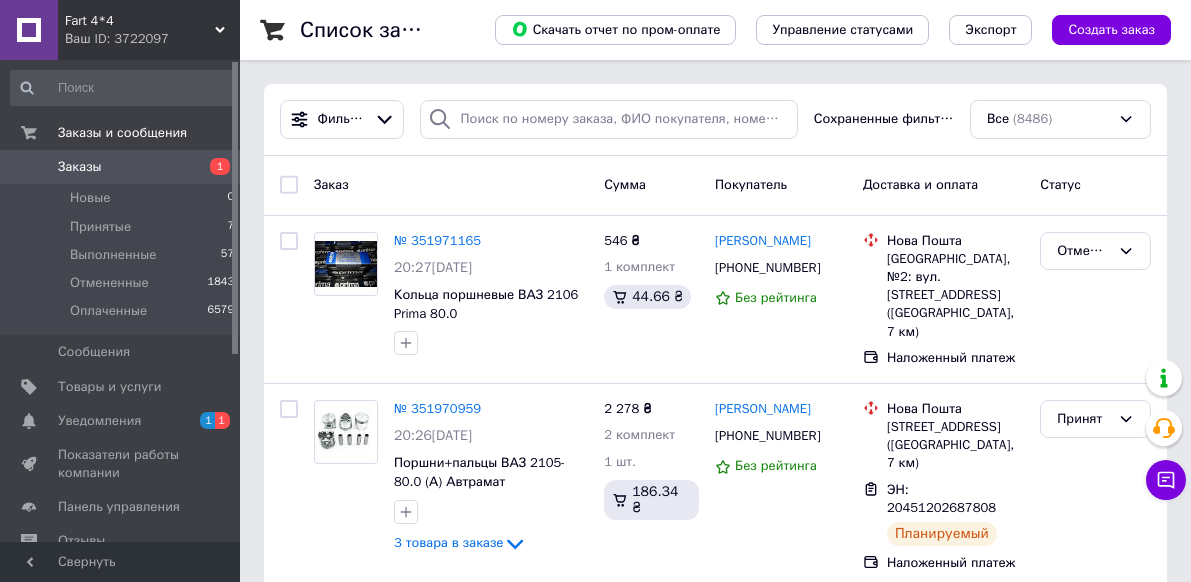 scroll, scrollTop: 0, scrollLeft: 0, axis: both 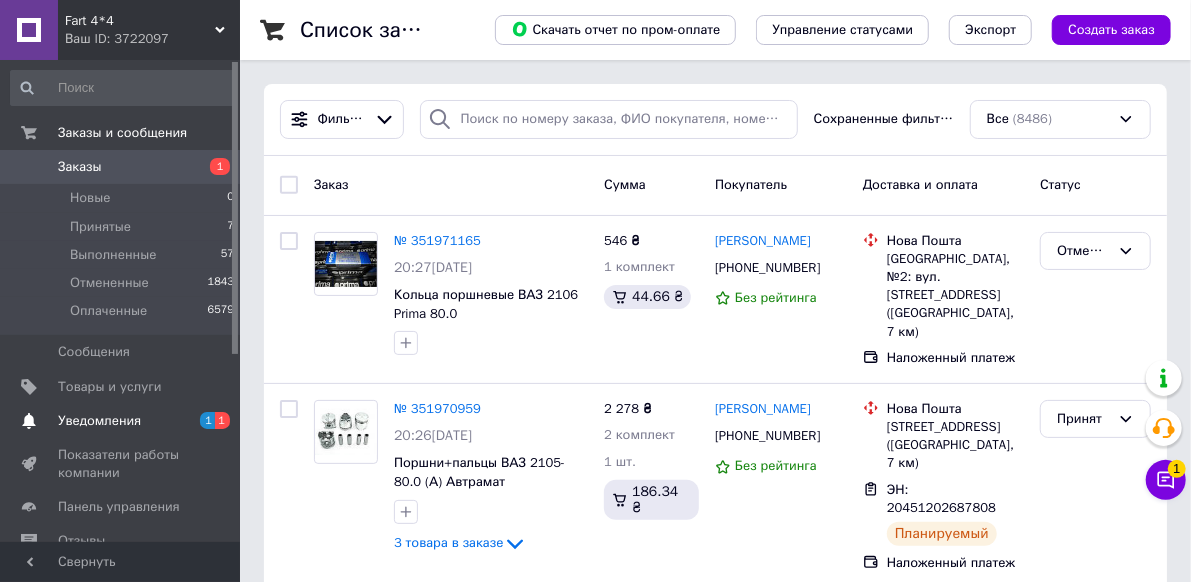 click on "Уведомления" at bounding box center (121, 421) 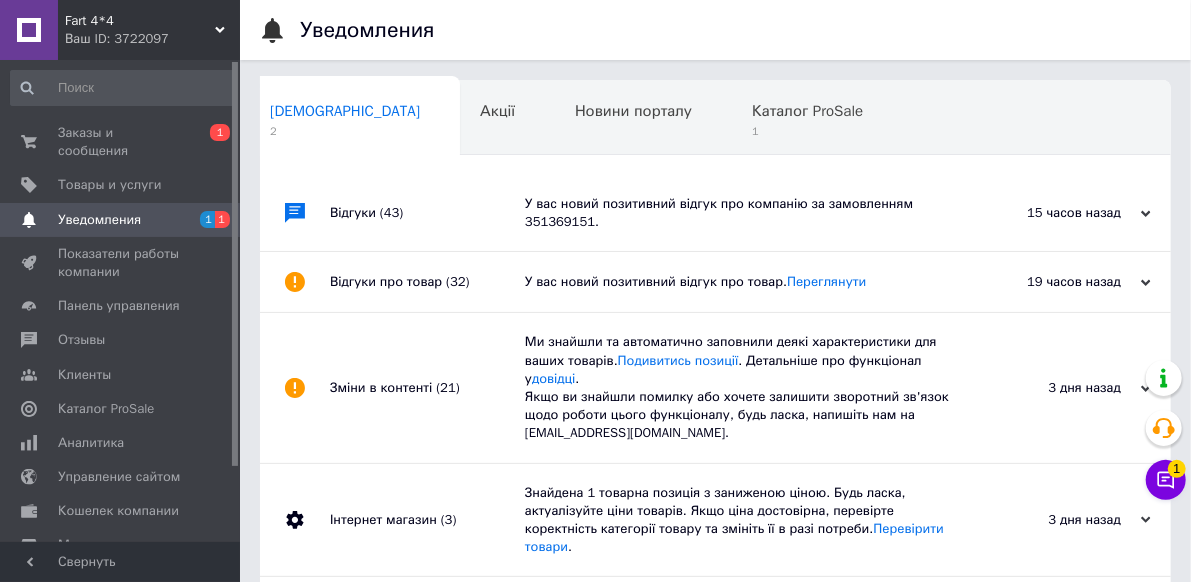 scroll, scrollTop: 0, scrollLeft: 10, axis: horizontal 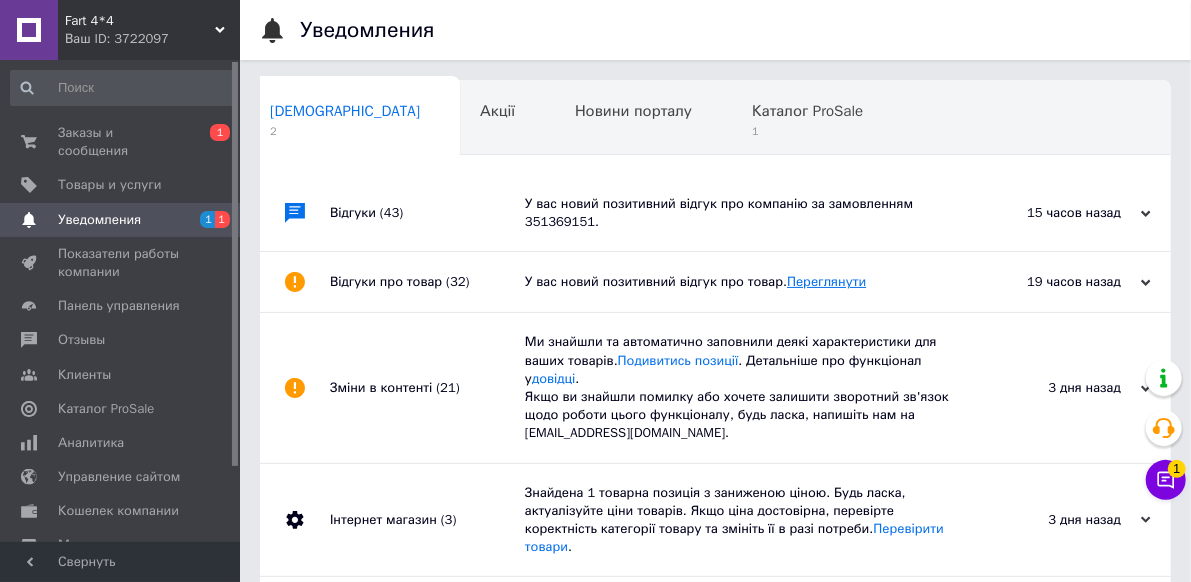 click on "Переглянути" at bounding box center (826, 281) 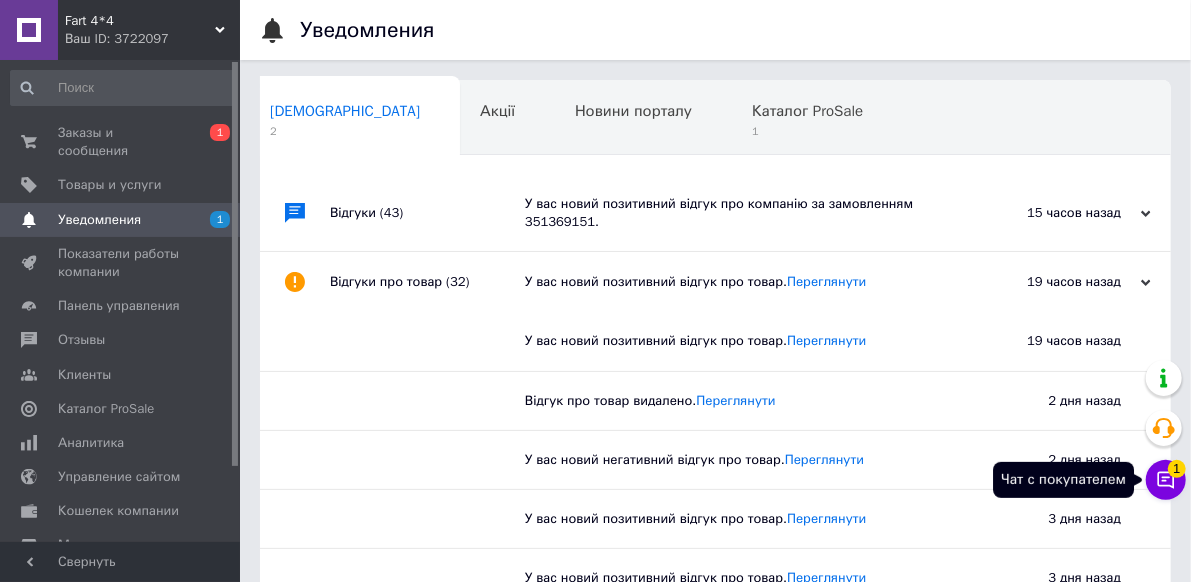 click 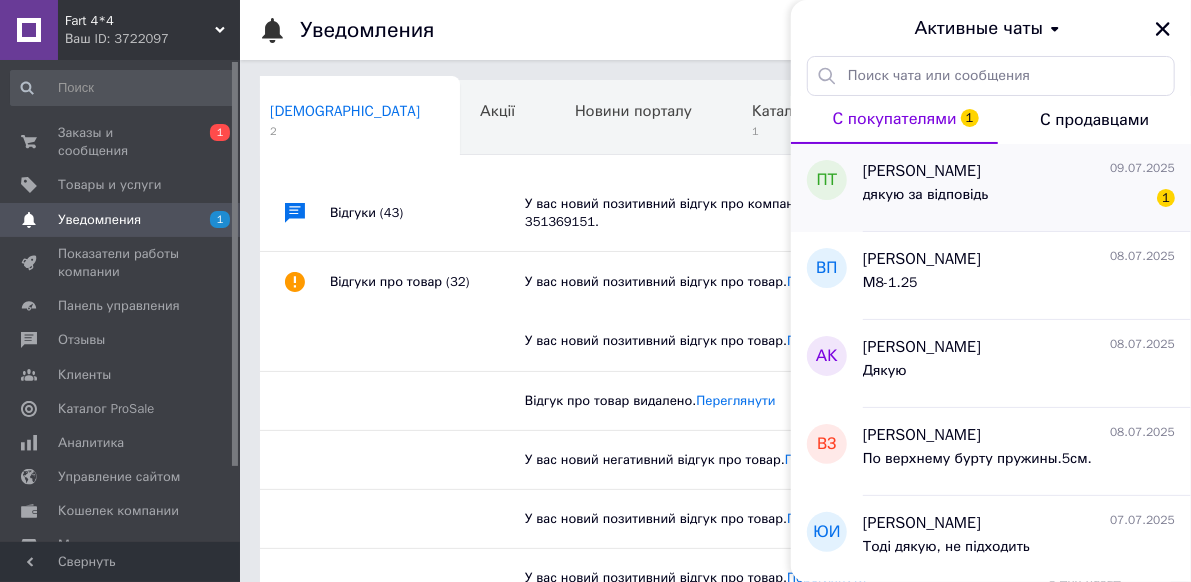 click on "дякую за відповідь" at bounding box center [926, 195] 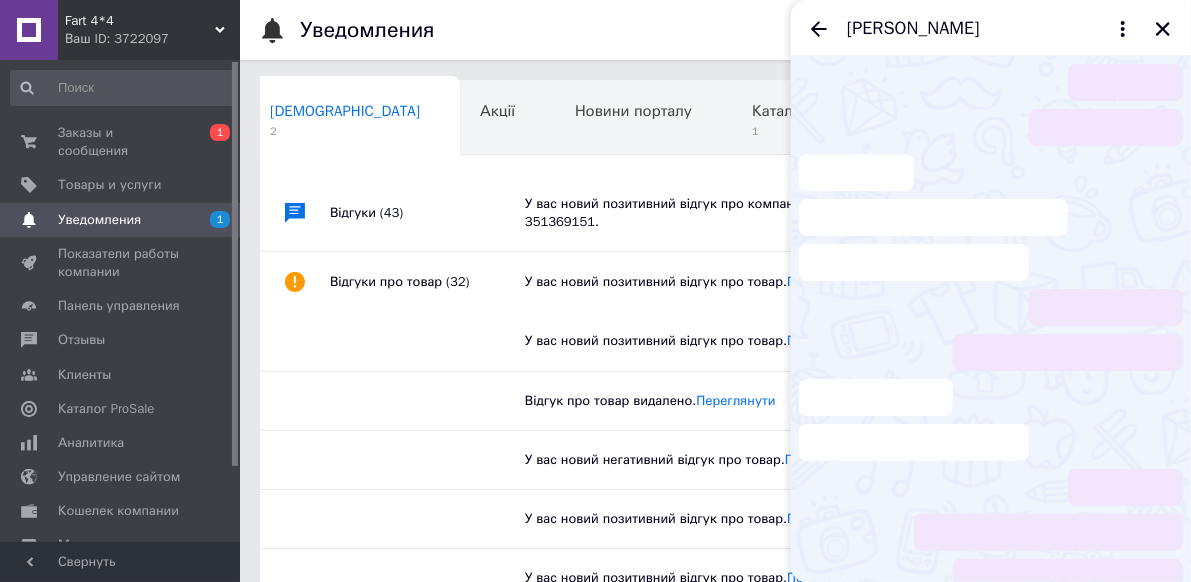scroll, scrollTop: 46, scrollLeft: 0, axis: vertical 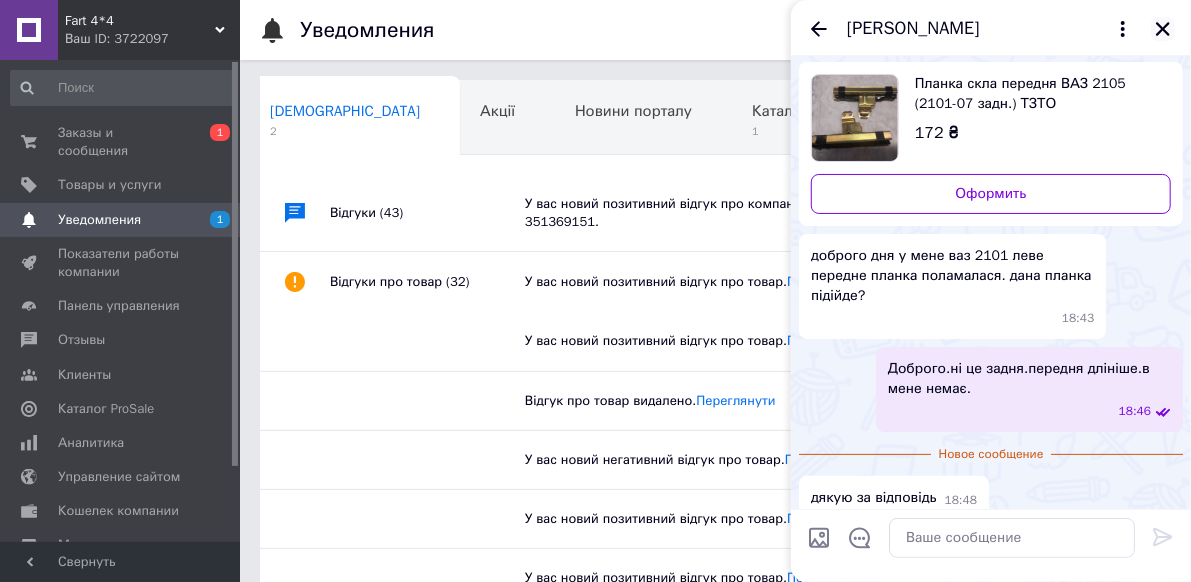 click 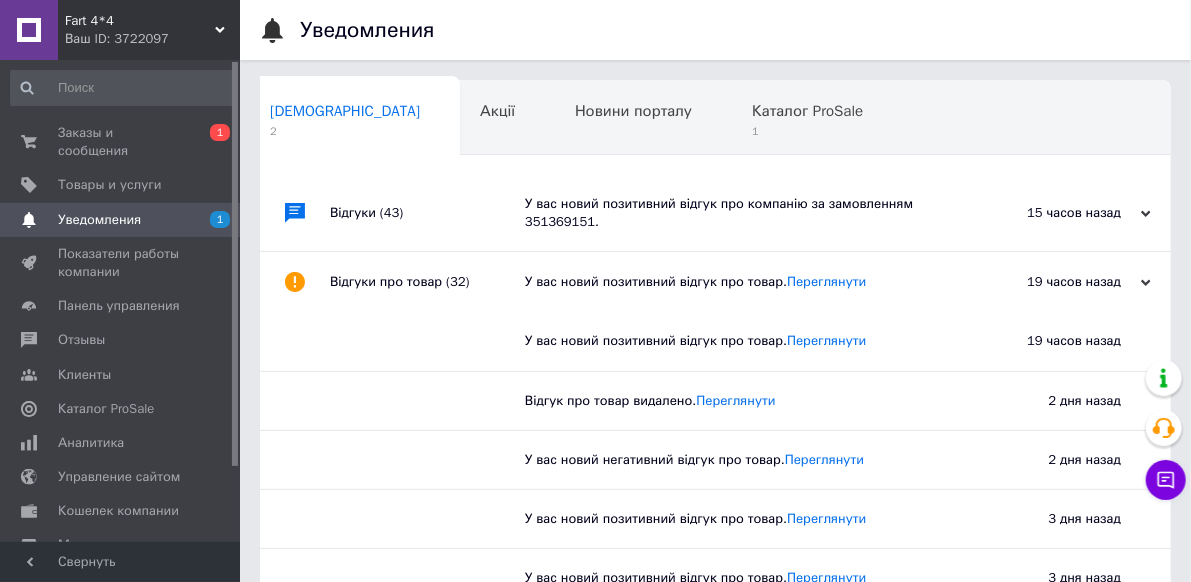 click on "У вас новий позитивний відгук про компанію за замовленням 351369151." at bounding box center (738, 213) 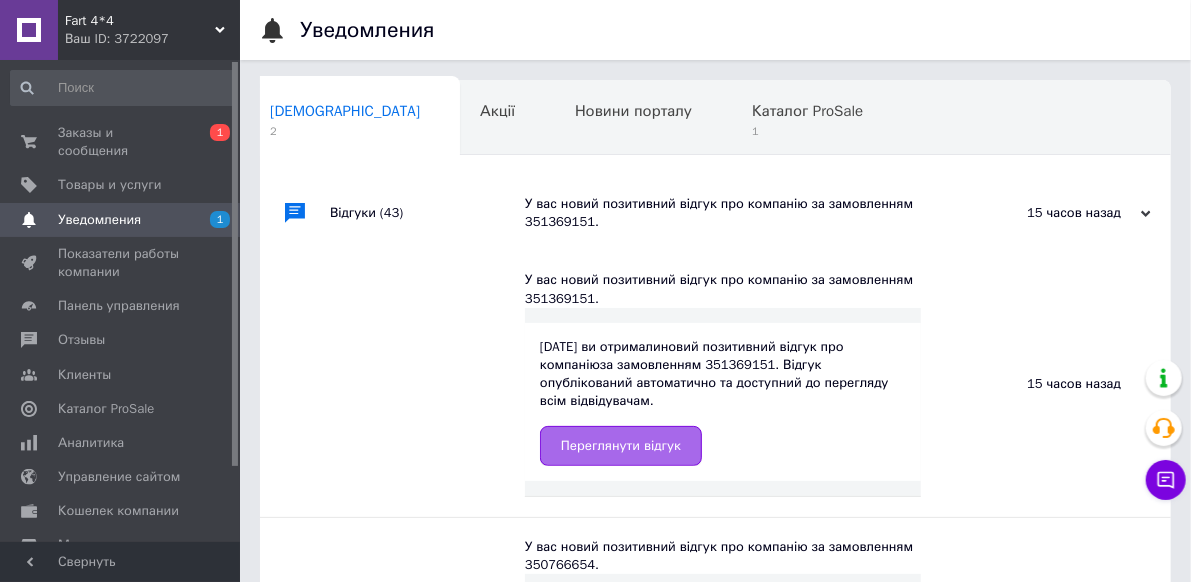 click on "Переглянути відгук" at bounding box center [621, 446] 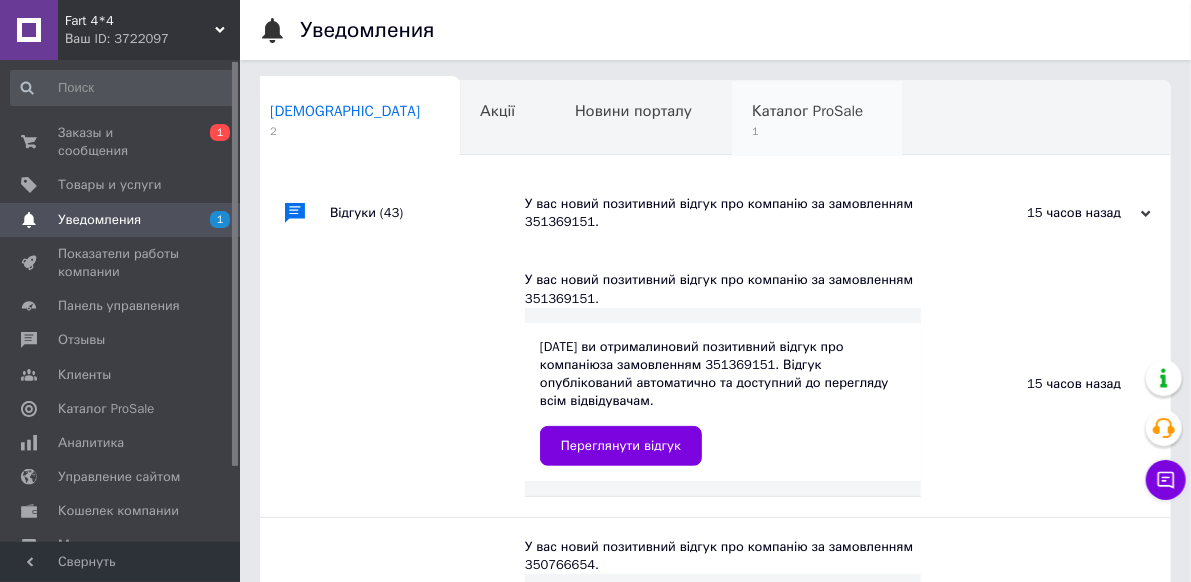 click on "Каталог ProSale 1" at bounding box center [817, 119] 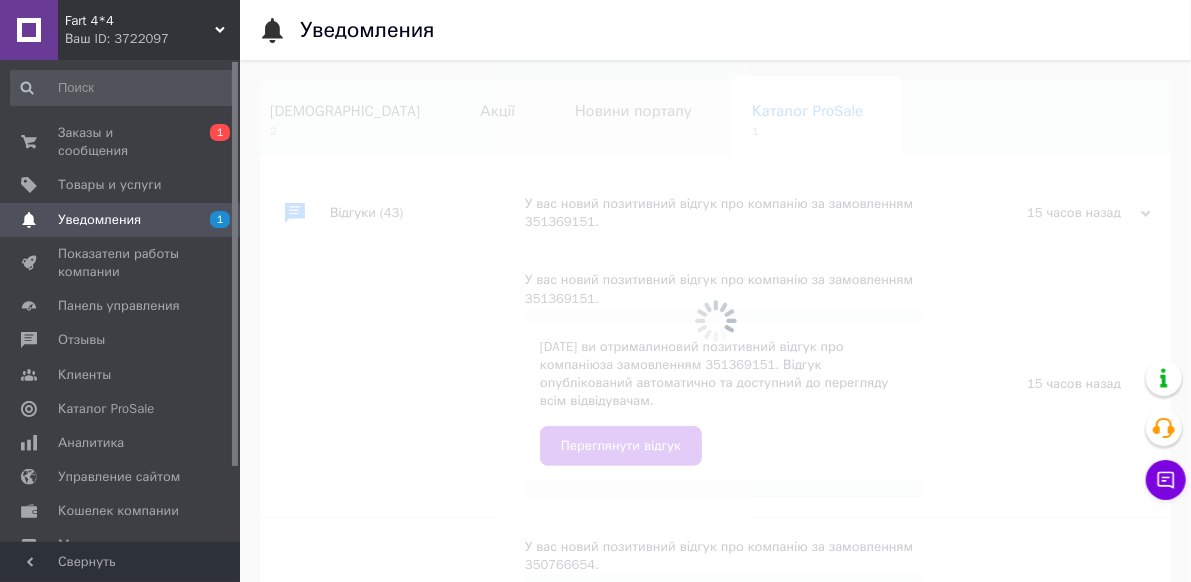 scroll, scrollTop: 0, scrollLeft: 40, axis: horizontal 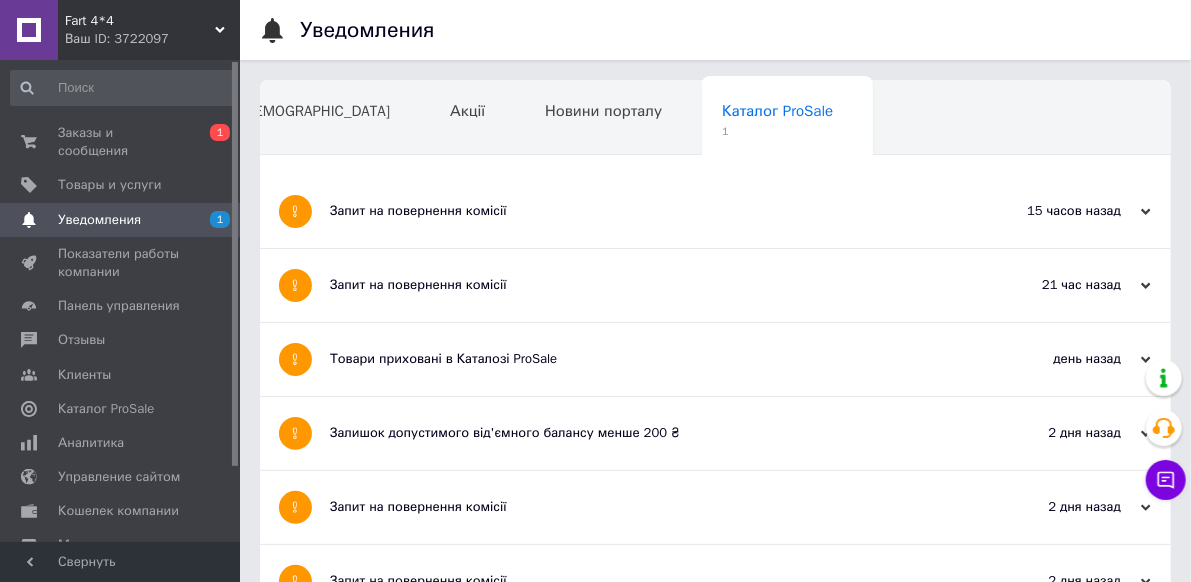 click on "Запит на повернення комісії" at bounding box center (640, 211) 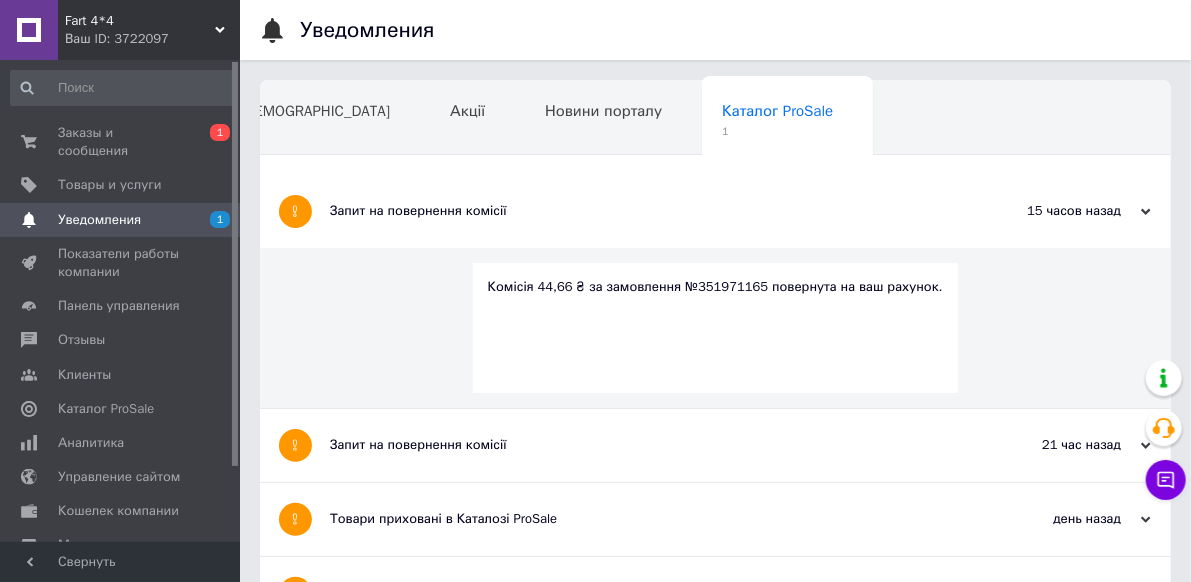click on "Запит на повернення комісії" at bounding box center (640, 211) 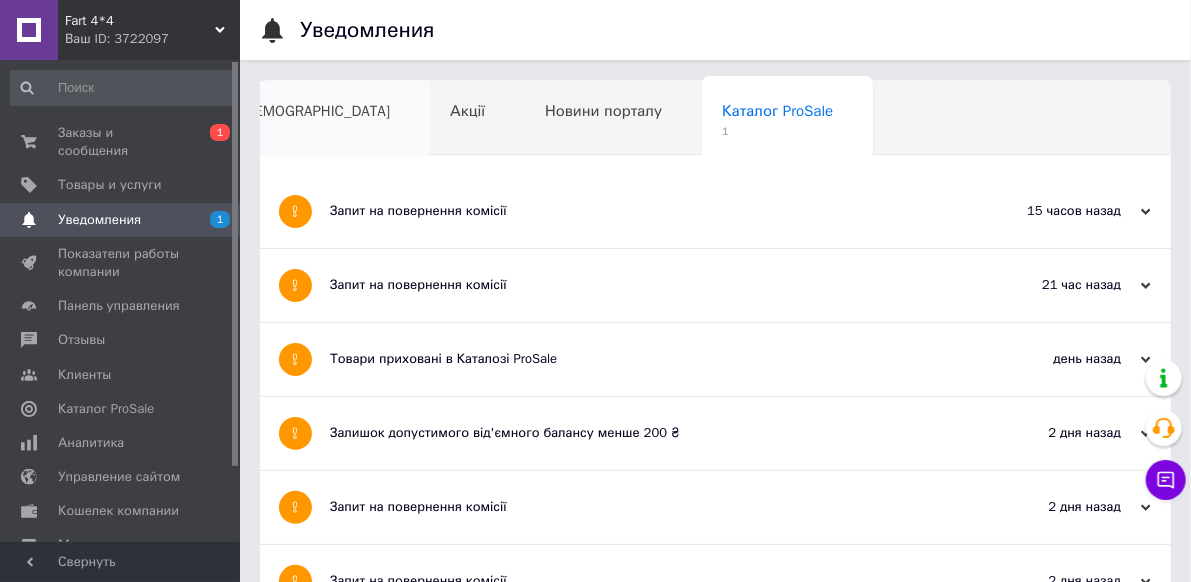 click on "[DEMOGRAPHIC_DATA]" at bounding box center (315, 111) 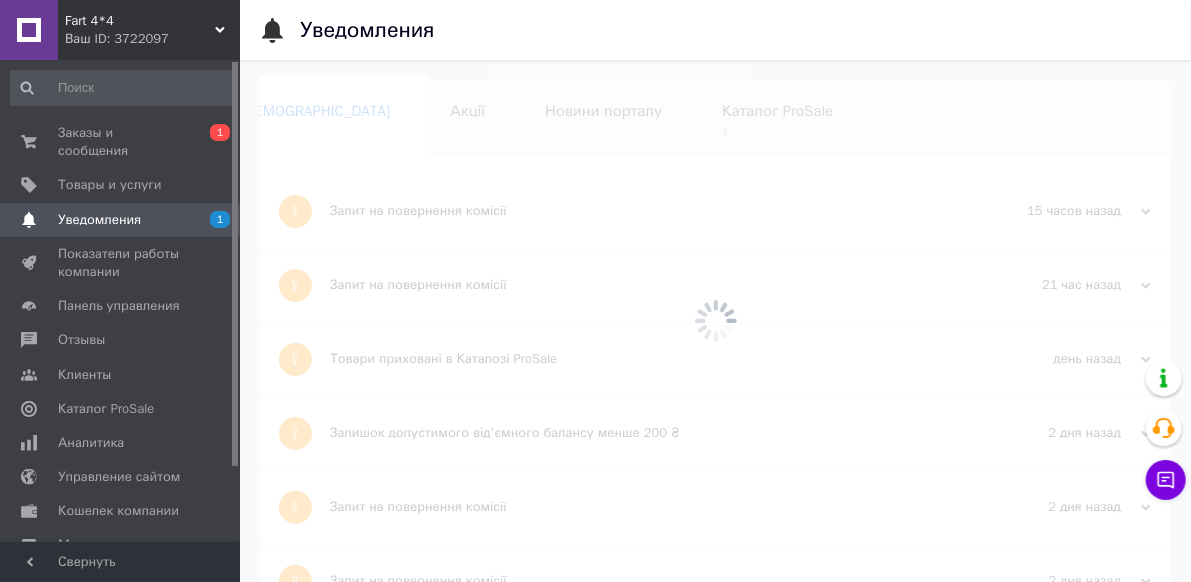 scroll, scrollTop: 0, scrollLeft: 10, axis: horizontal 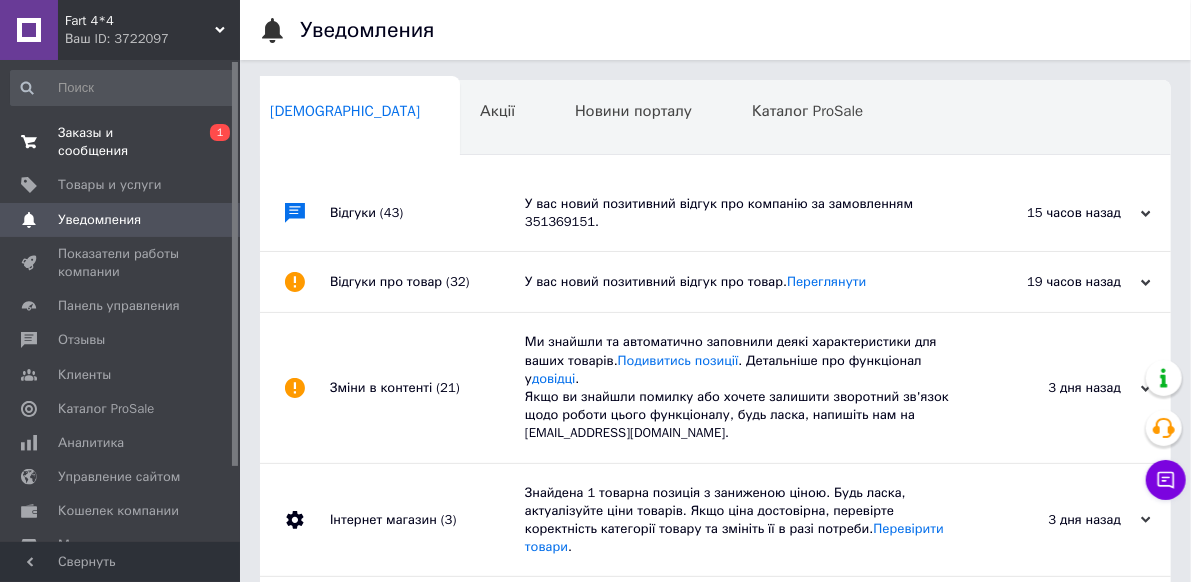 click on "Заказы и сообщения" at bounding box center (121, 142) 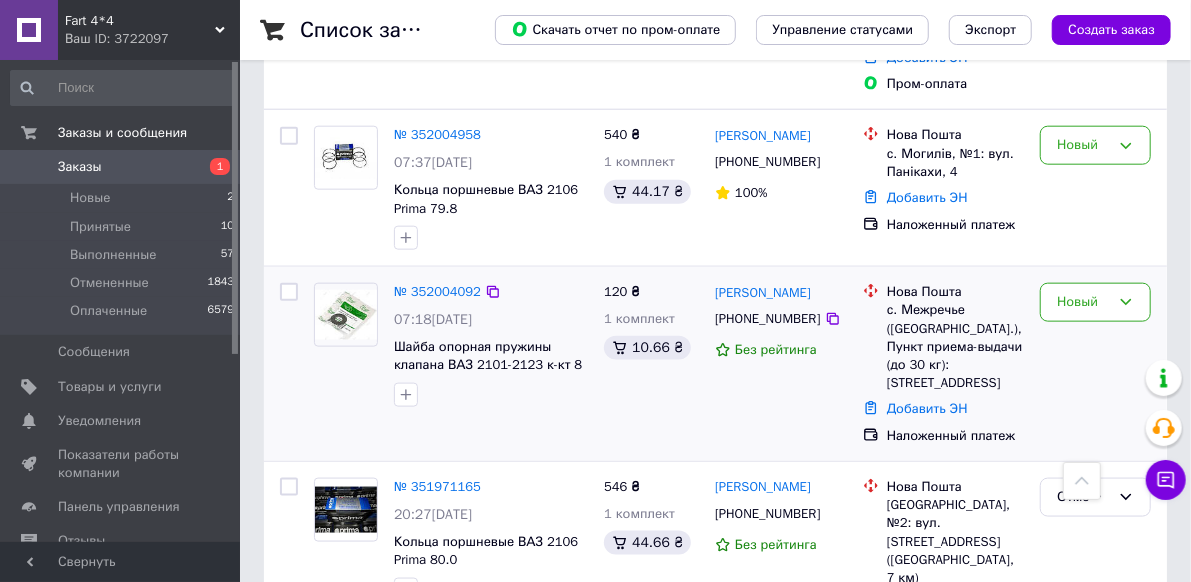 scroll, scrollTop: 900, scrollLeft: 0, axis: vertical 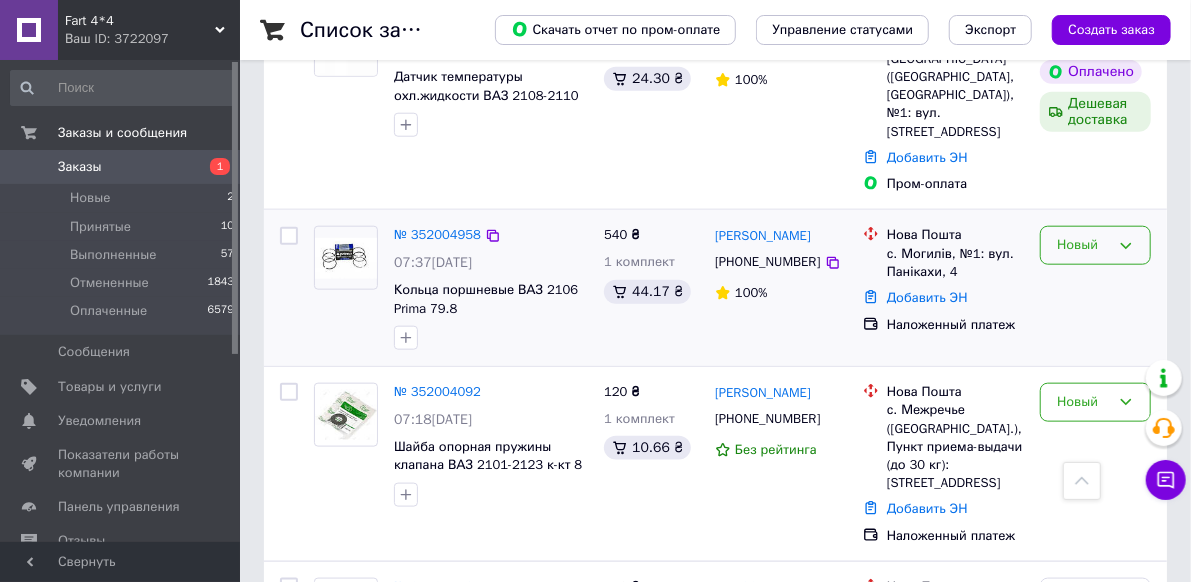 click on "Новый" at bounding box center [1083, 245] 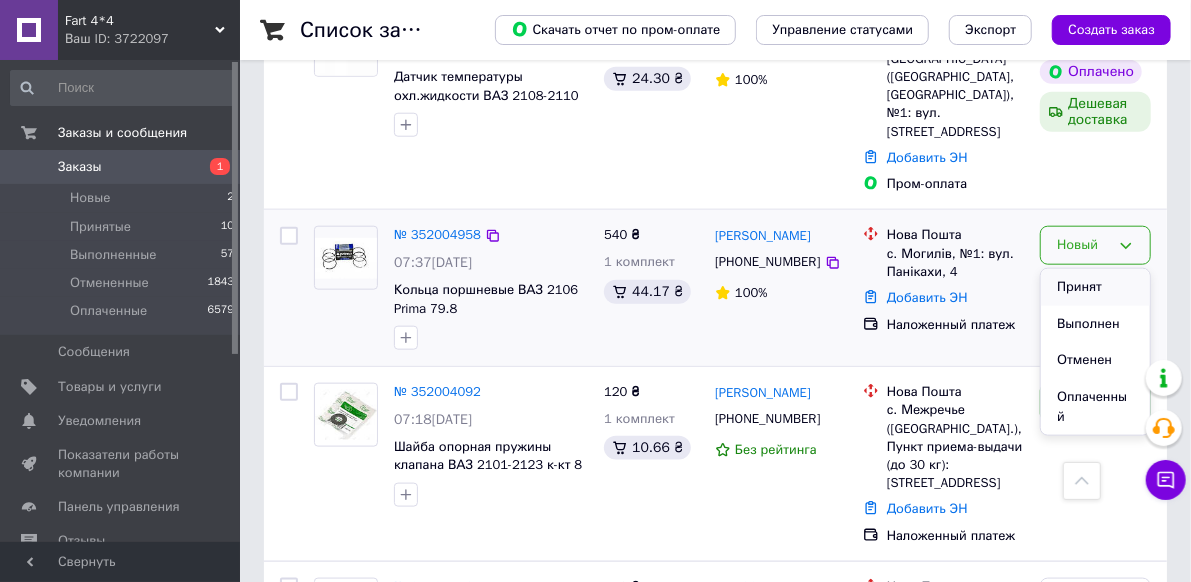 click on "Принят" at bounding box center [1095, 287] 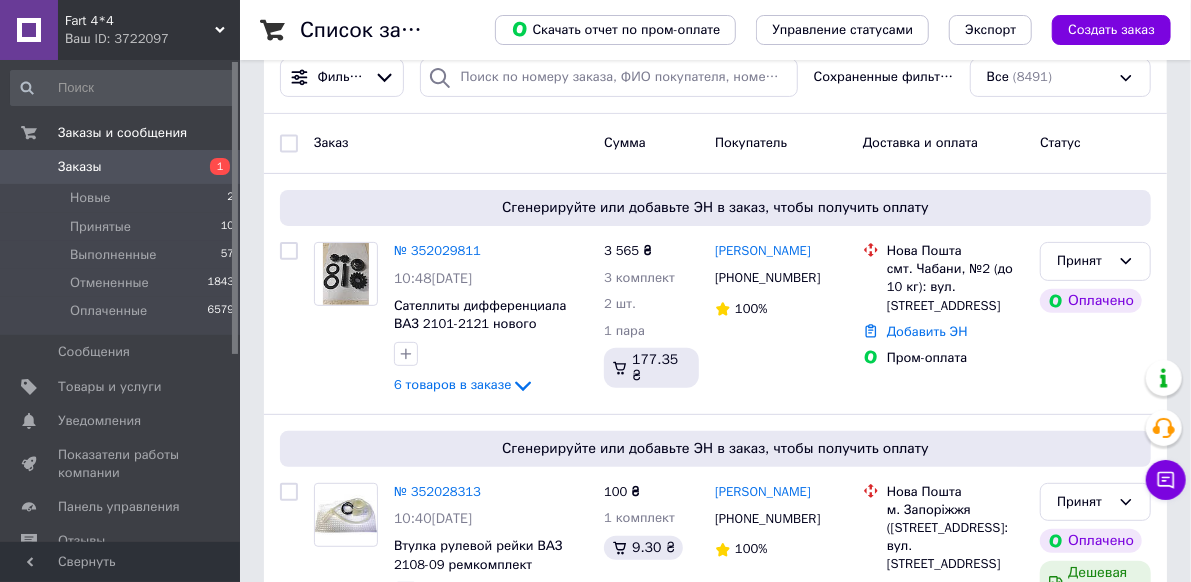 scroll, scrollTop: 200, scrollLeft: 0, axis: vertical 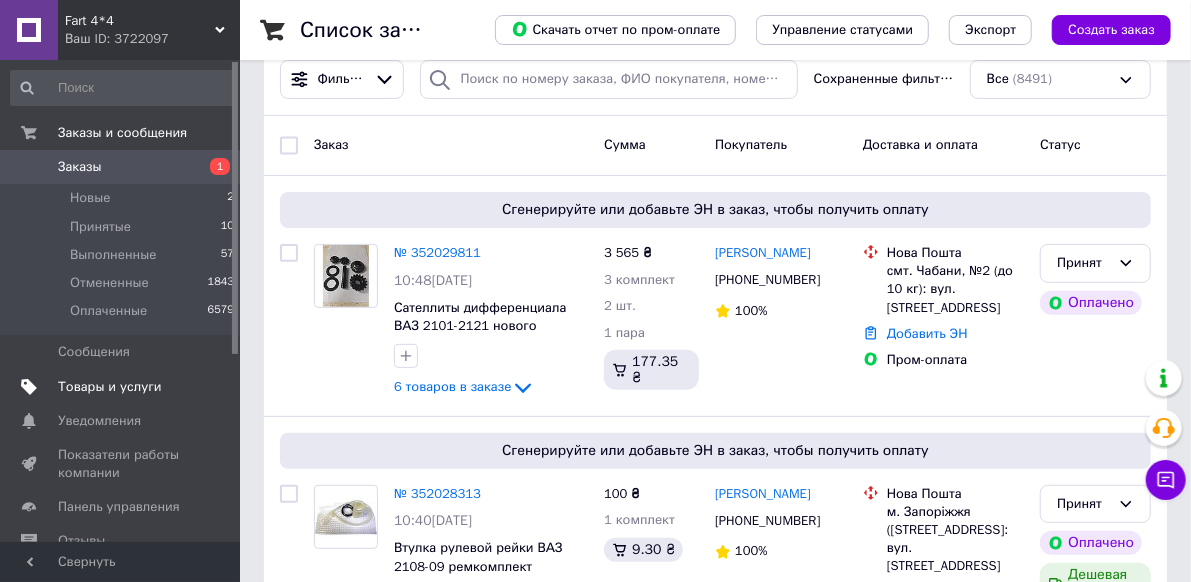 click on "Товары и услуги" at bounding box center (110, 387) 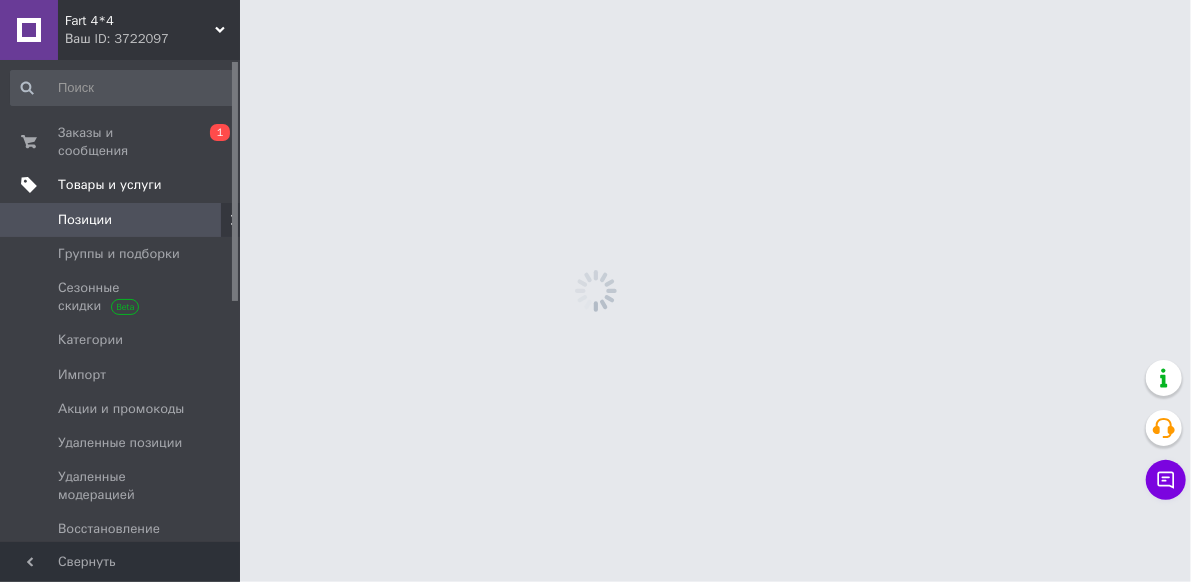 scroll, scrollTop: 0, scrollLeft: 0, axis: both 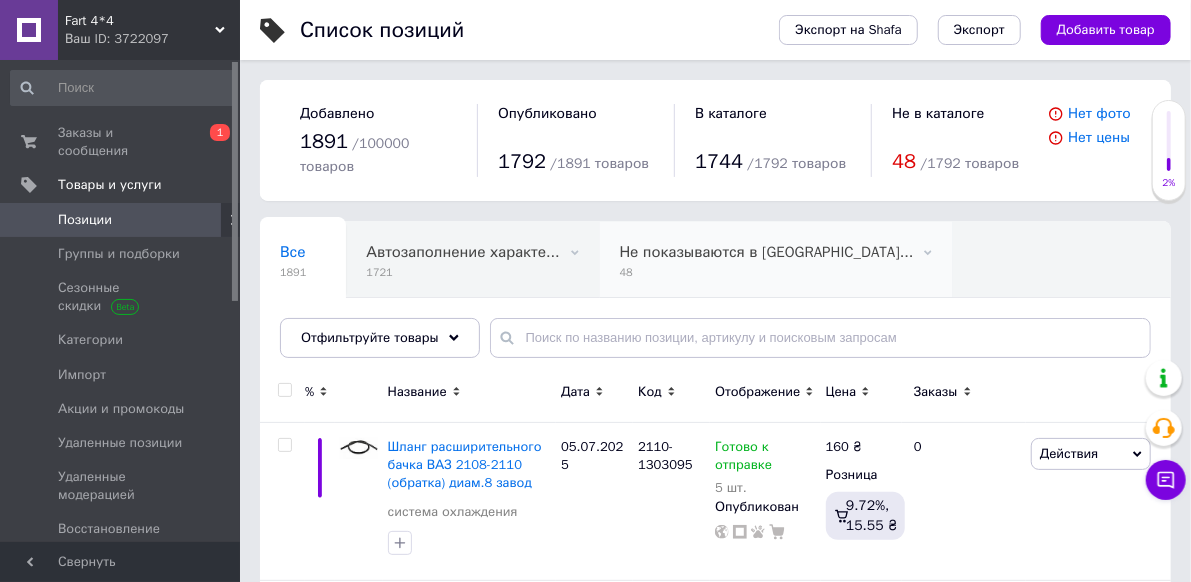 click on "Не показываются в [GEOGRAPHIC_DATA]..." at bounding box center (767, 252) 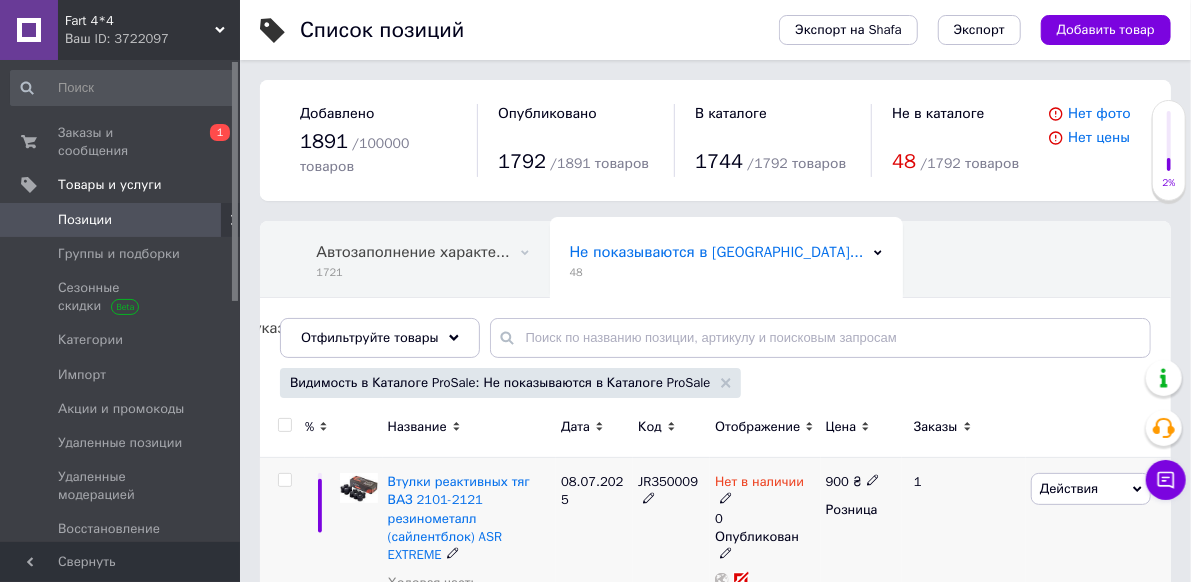 click on "900   ₴" at bounding box center (853, 482) 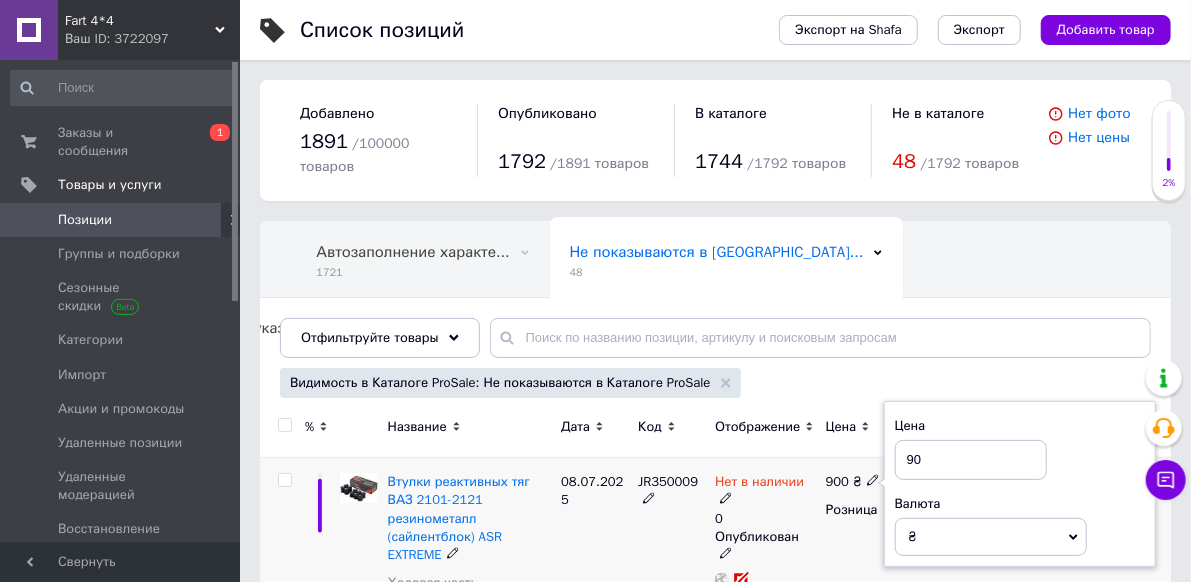 type on "9" 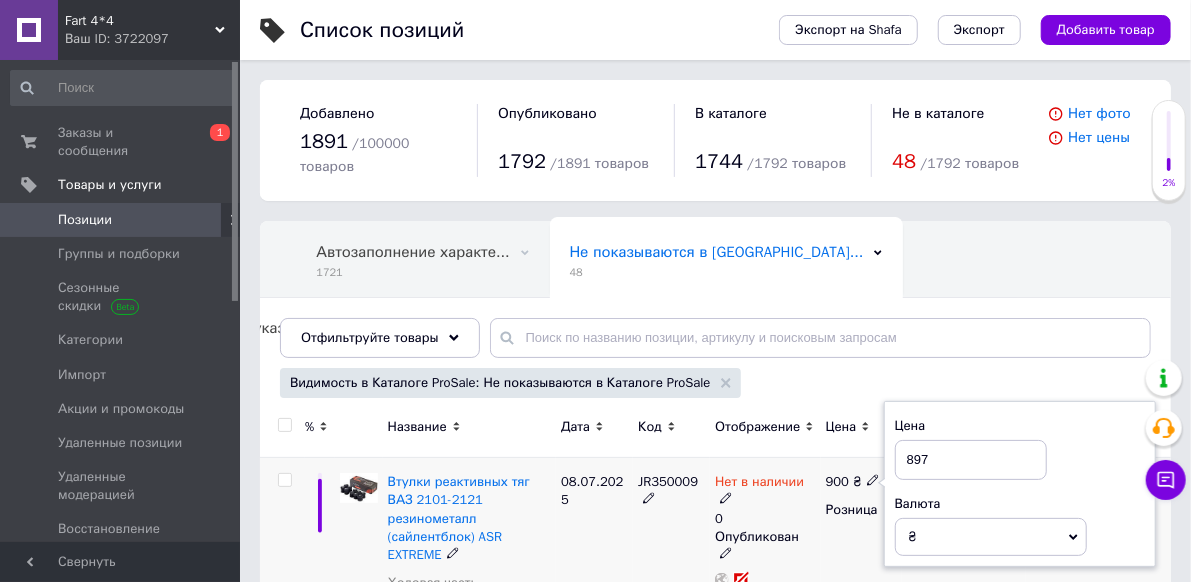 type on "897" 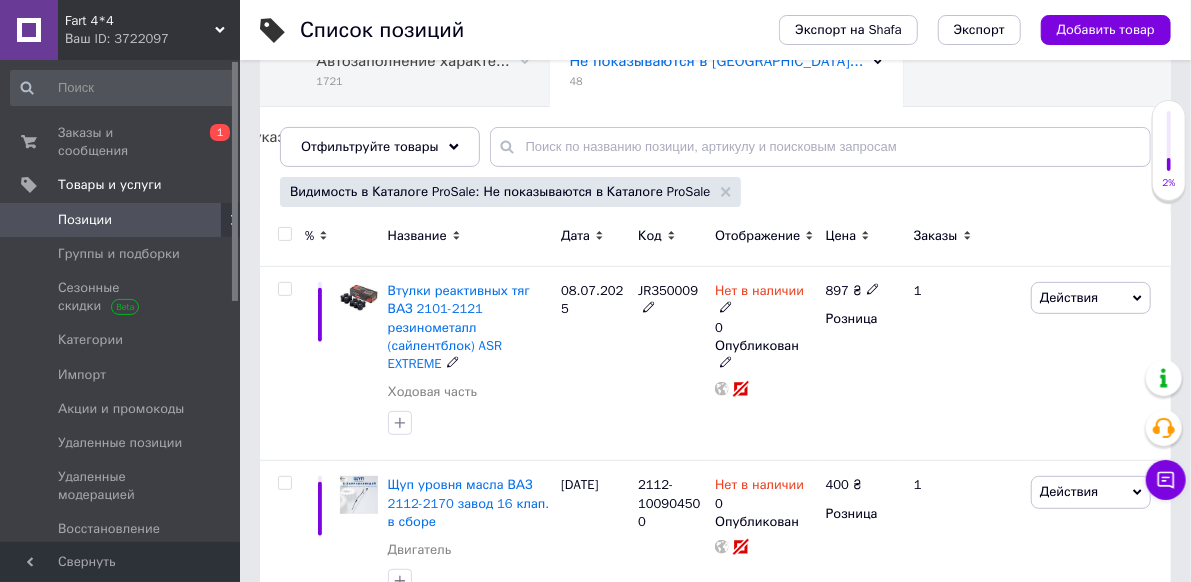 scroll, scrollTop: 200, scrollLeft: 0, axis: vertical 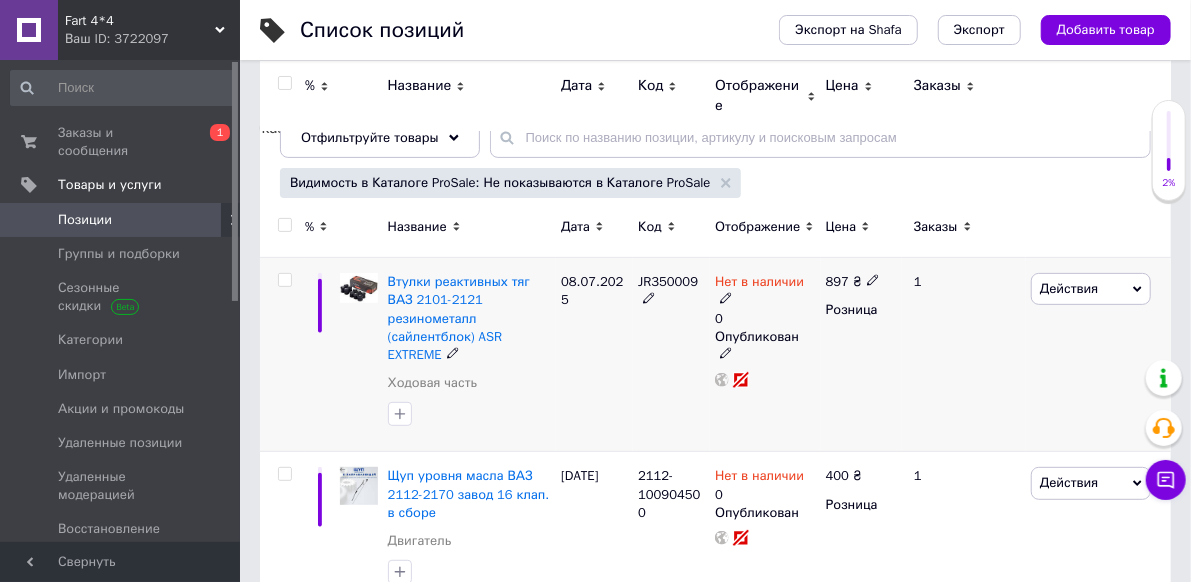 click on "Нет в наличии" at bounding box center [759, 284] 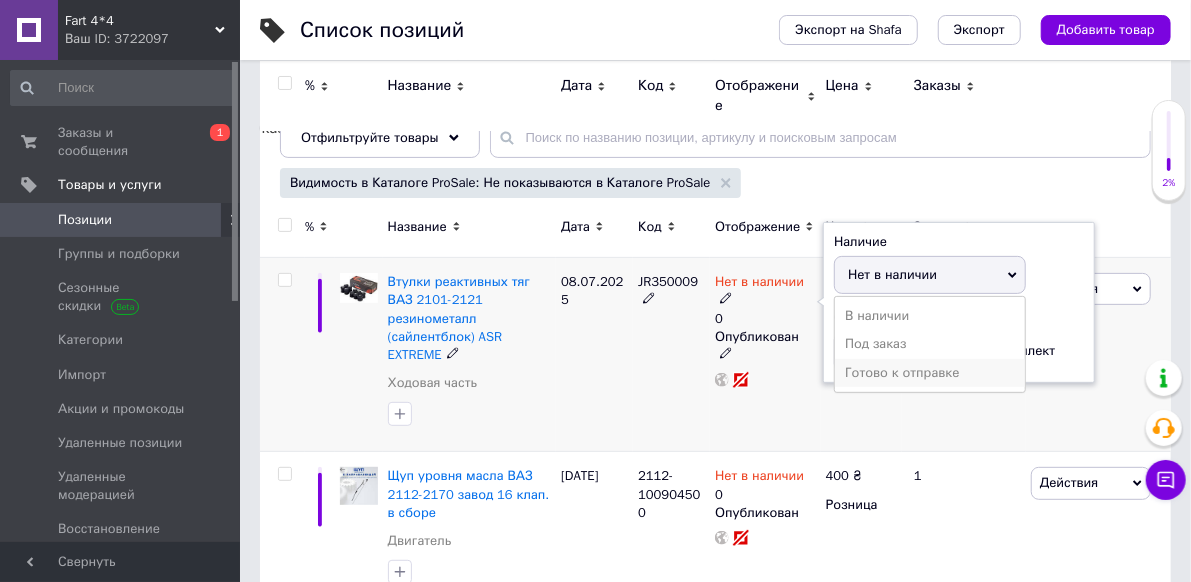 click on "Готово к отправке" at bounding box center (930, 373) 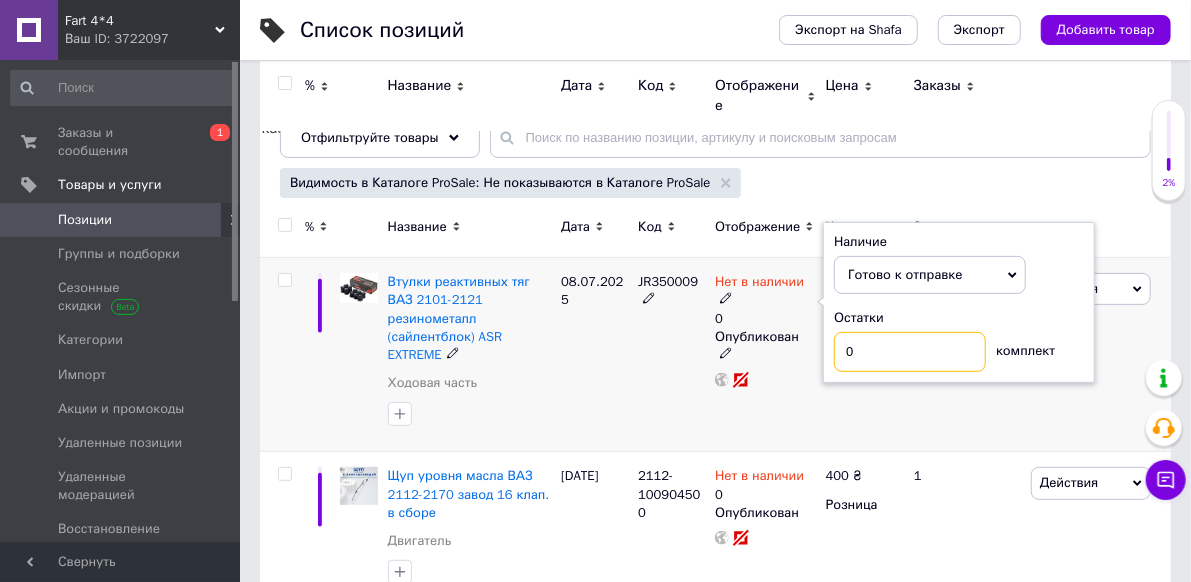click on "0" at bounding box center (910, 352) 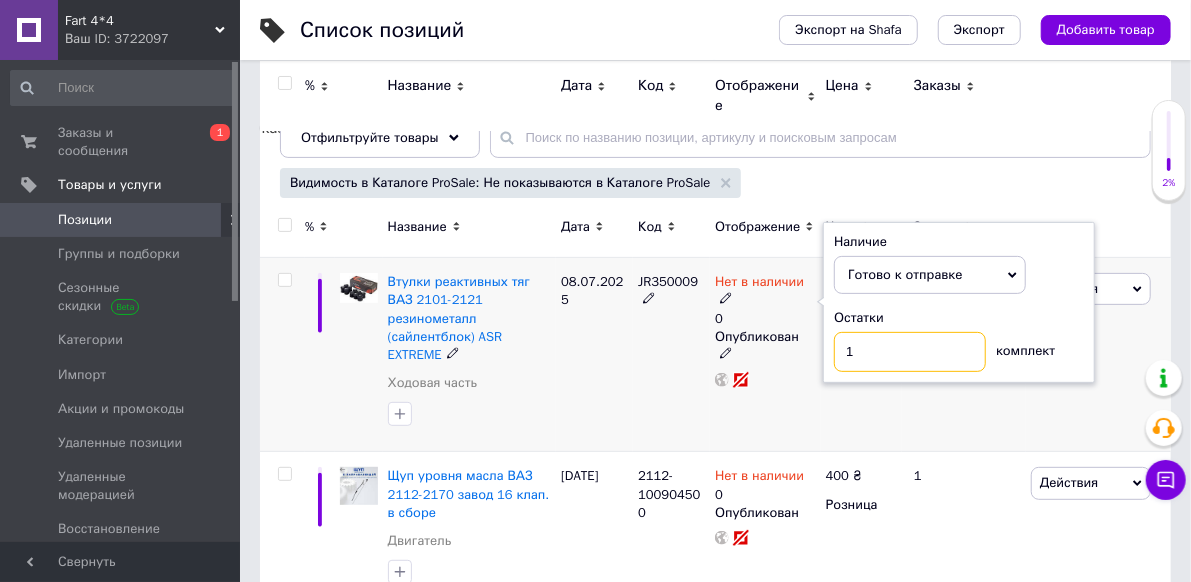 type on "1" 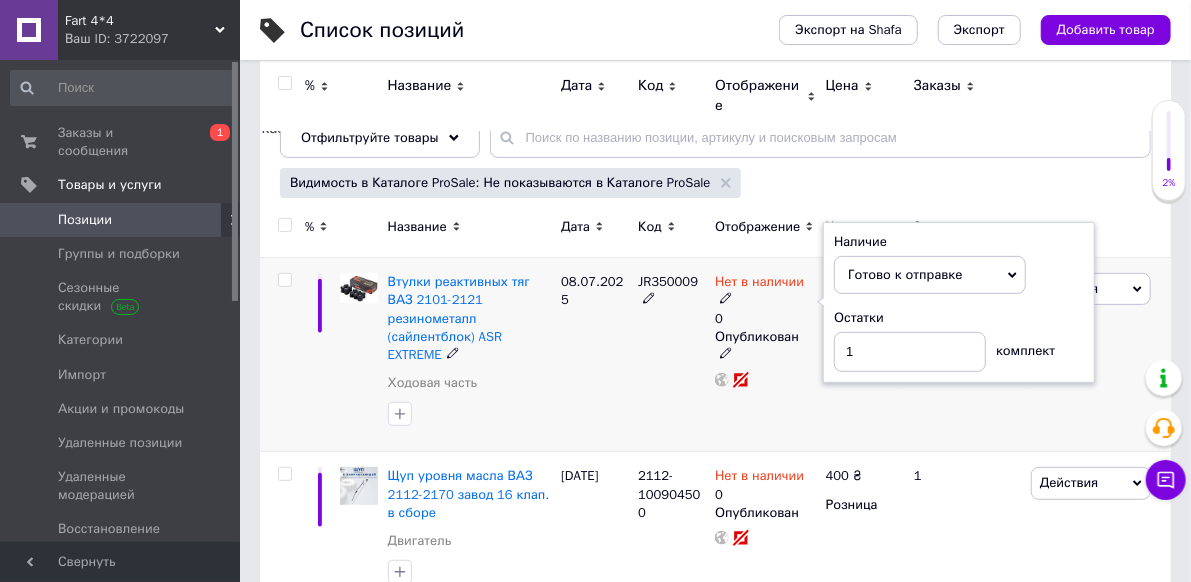 click on "08.07.2025" at bounding box center [594, 355] 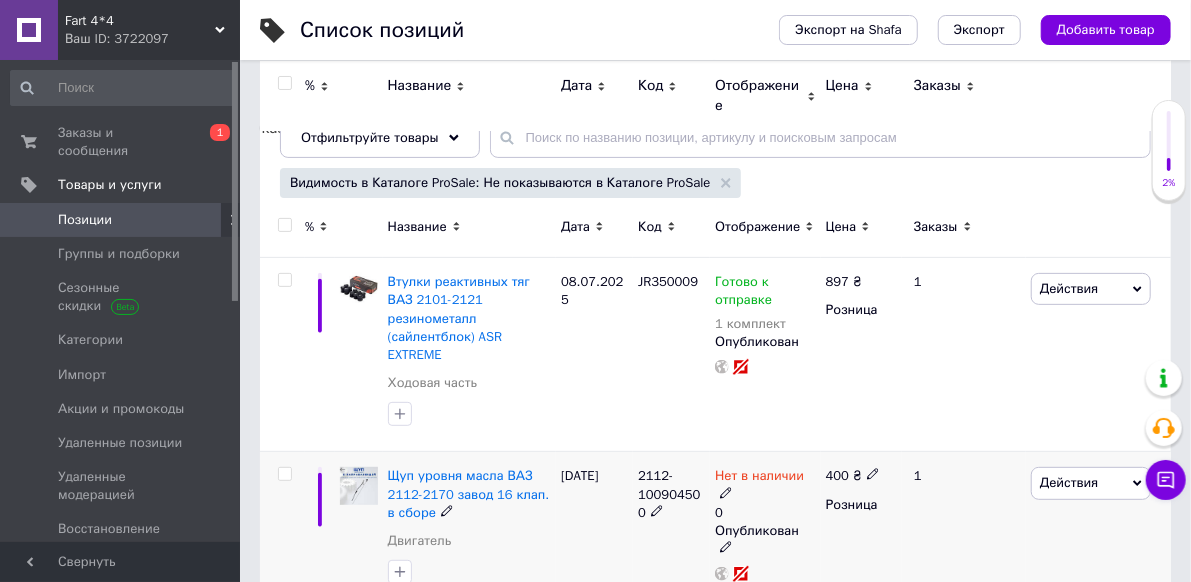 click on "400   ₴" at bounding box center (853, 476) 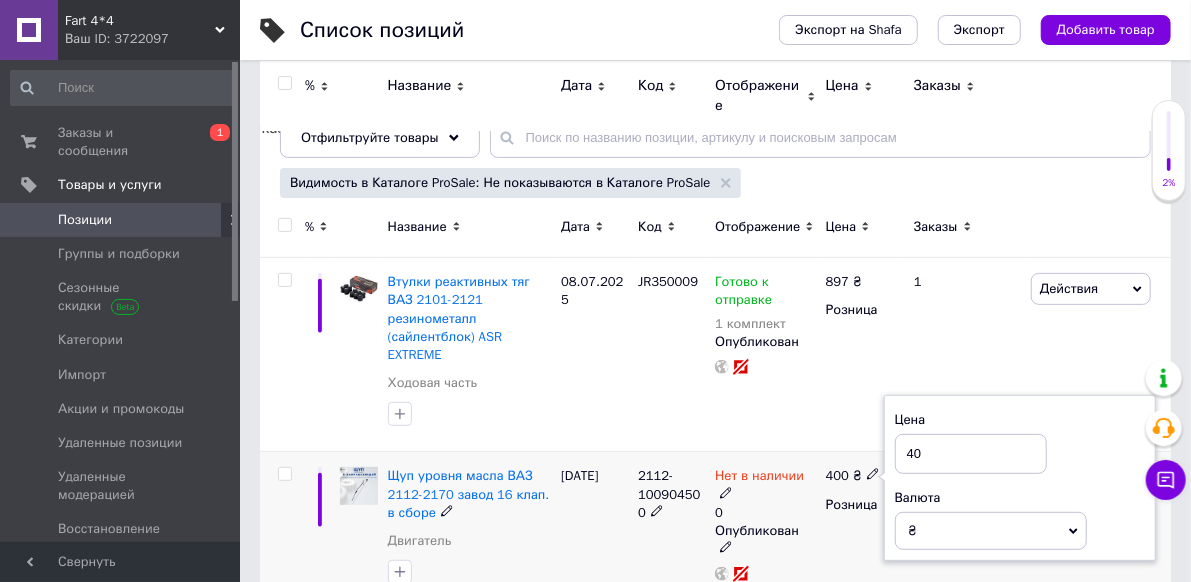type on "4" 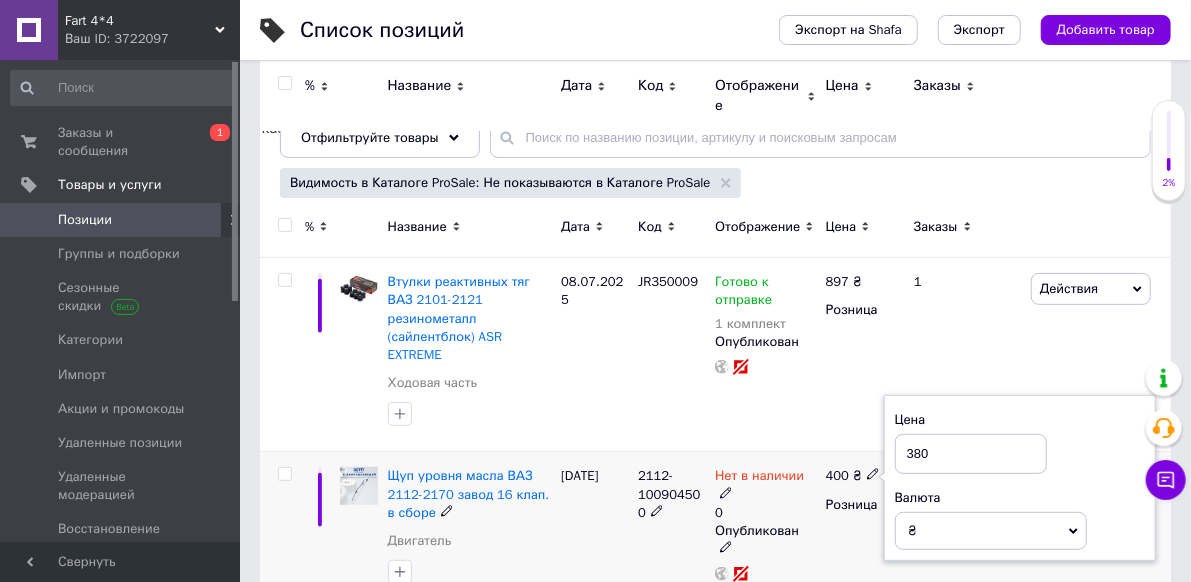 type on "380" 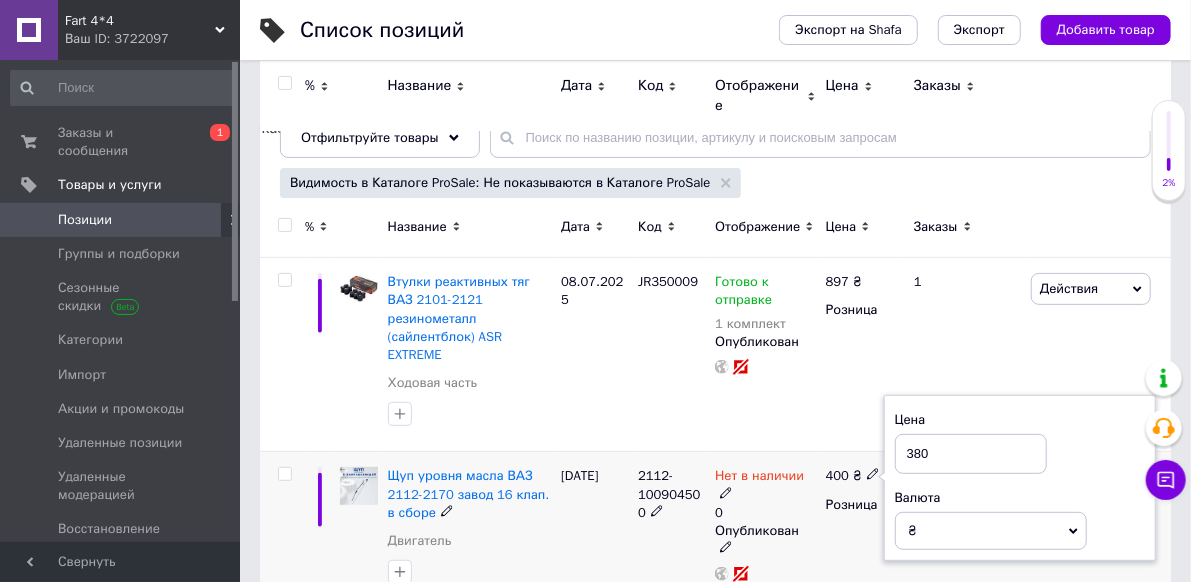 click on "[DATE]" at bounding box center [594, 531] 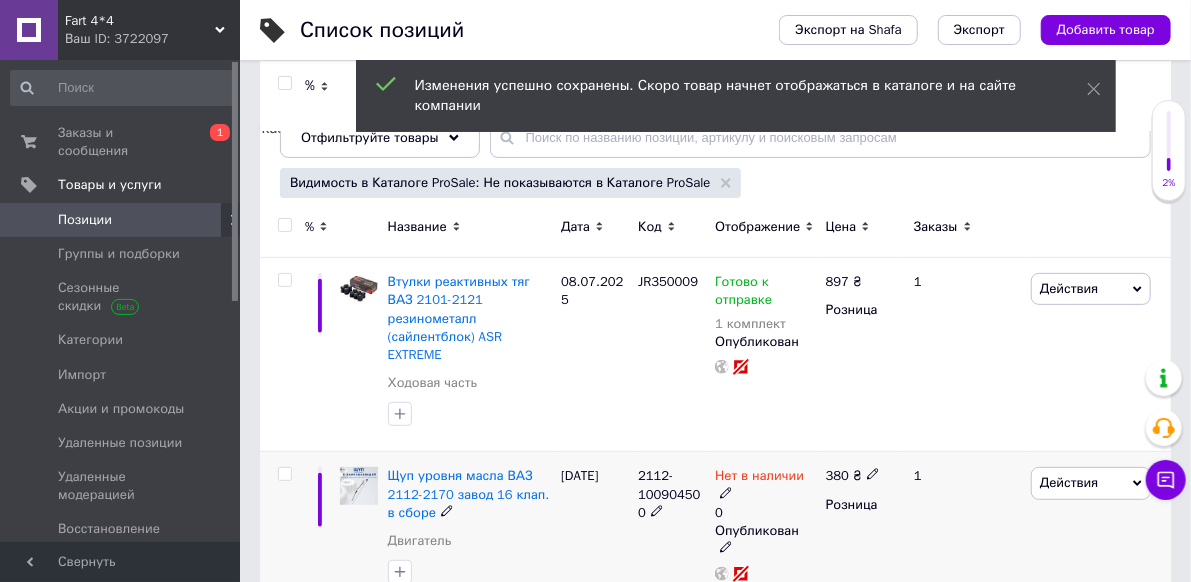 click on "Нет в наличии" at bounding box center (759, 478) 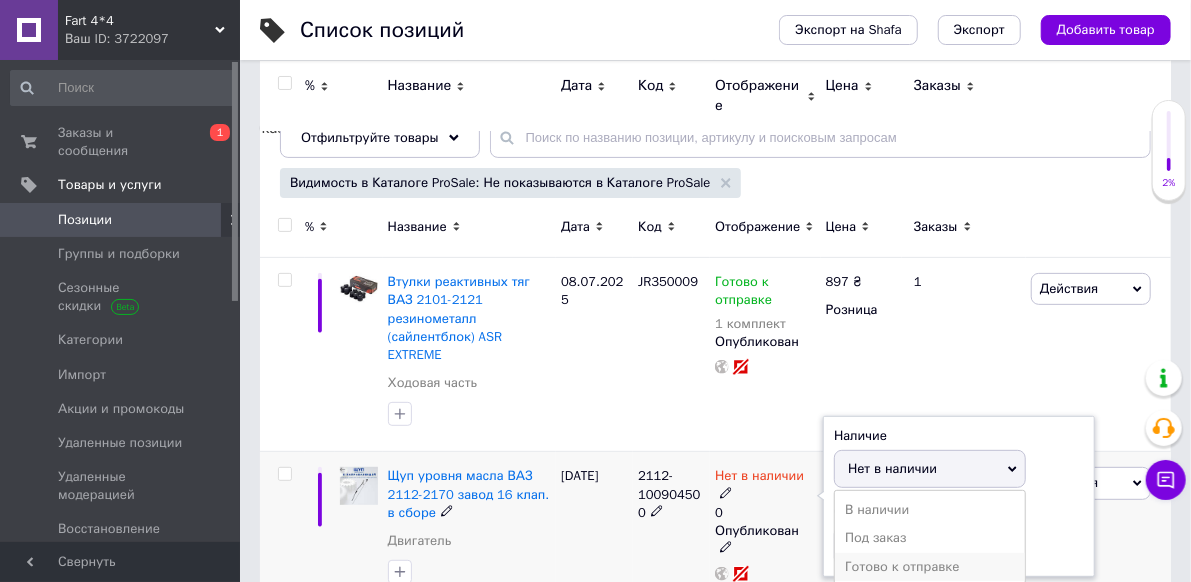 click on "Готово к отправке" at bounding box center [930, 567] 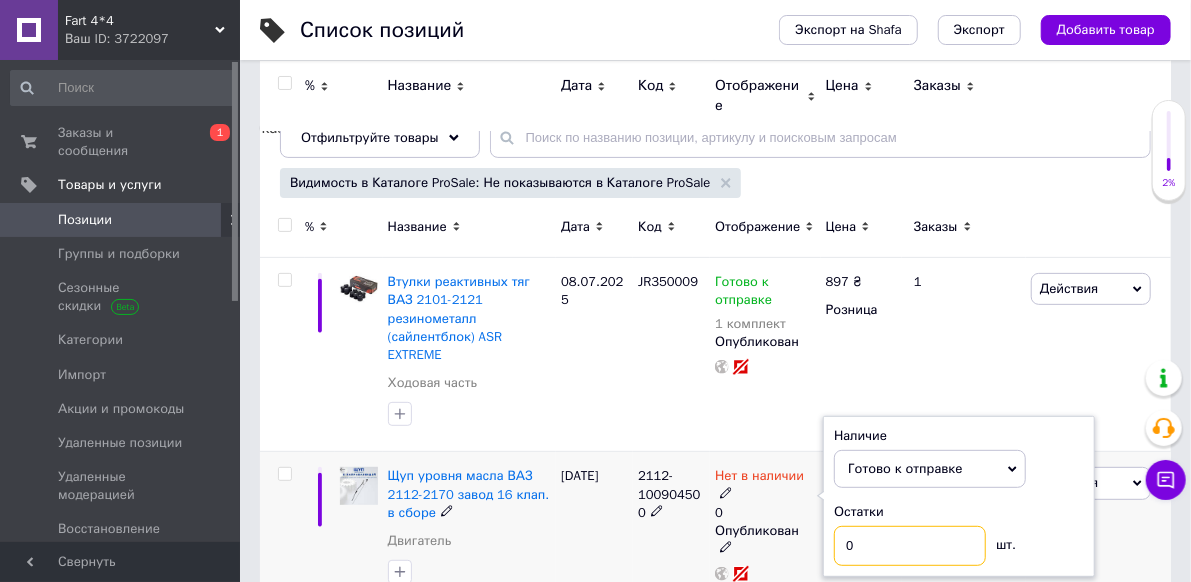 click on "0" at bounding box center [910, 546] 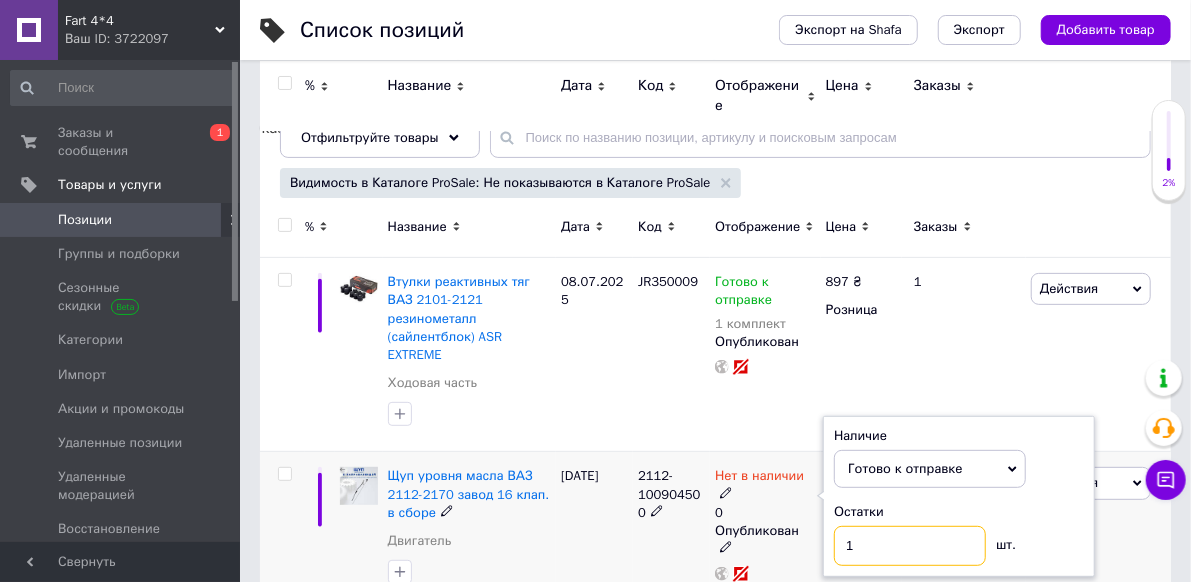 type on "1" 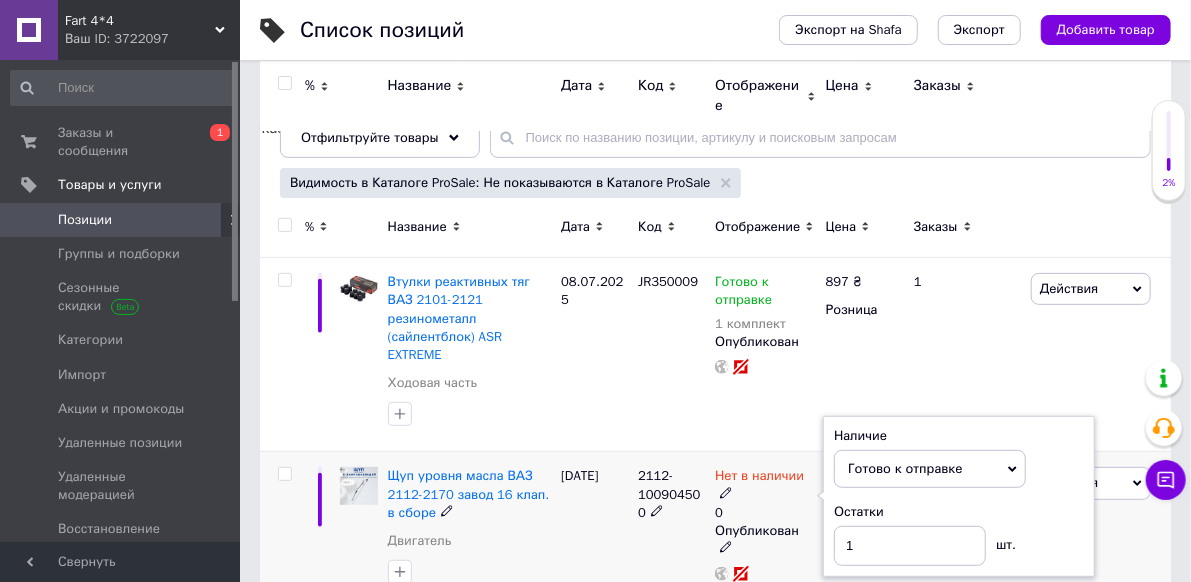 click on "[DATE]" at bounding box center (594, 531) 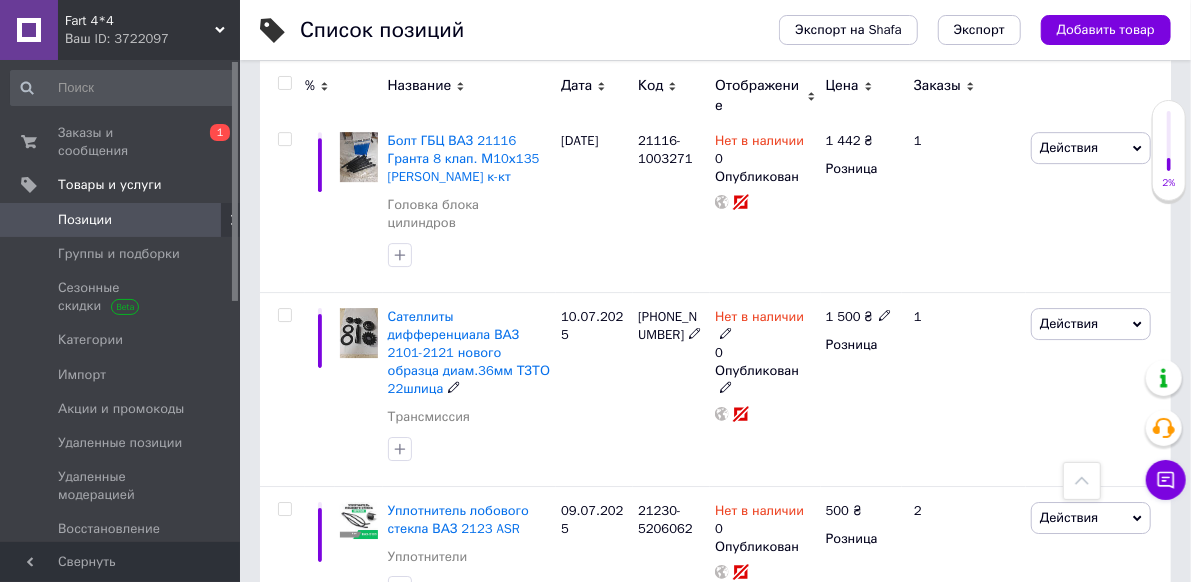 scroll, scrollTop: 3000, scrollLeft: 0, axis: vertical 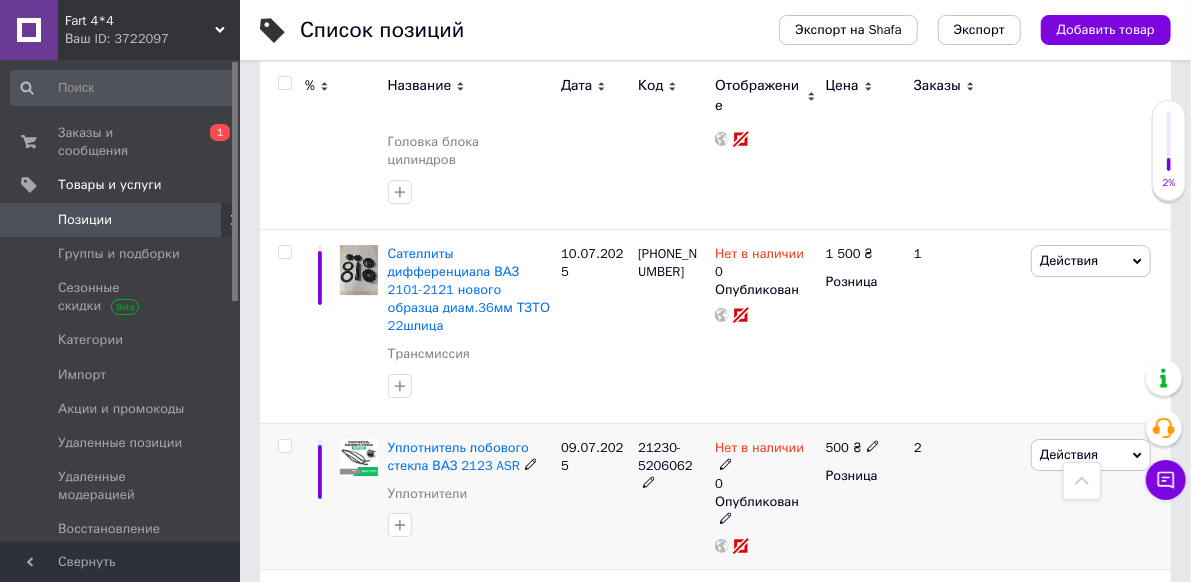 click on "Нет в наличии" at bounding box center (759, 450) 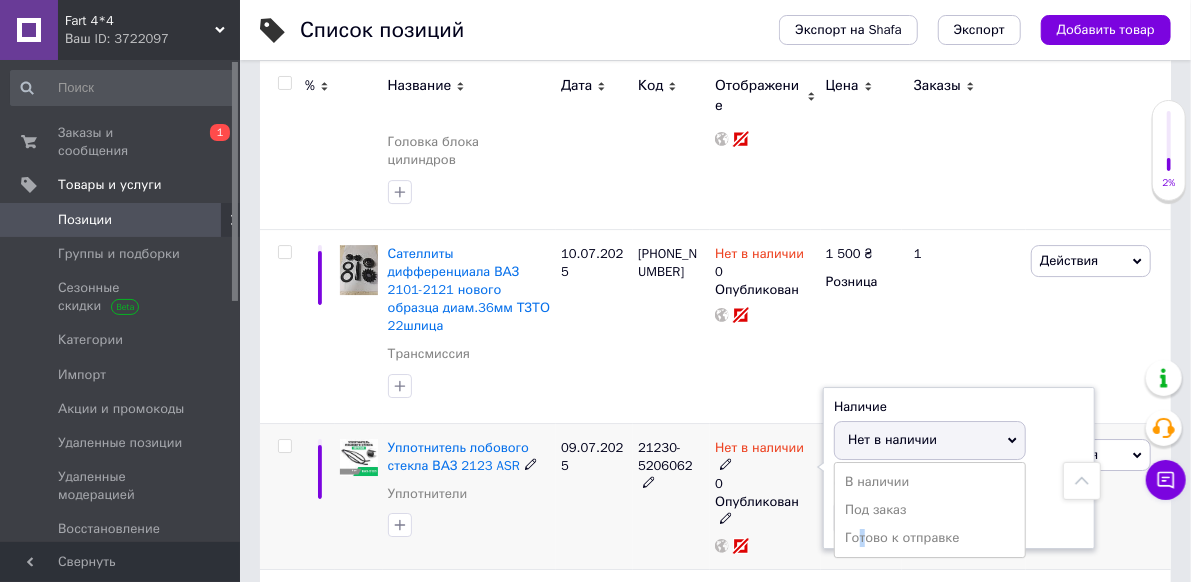 click on "Готово к отправке" at bounding box center (930, 538) 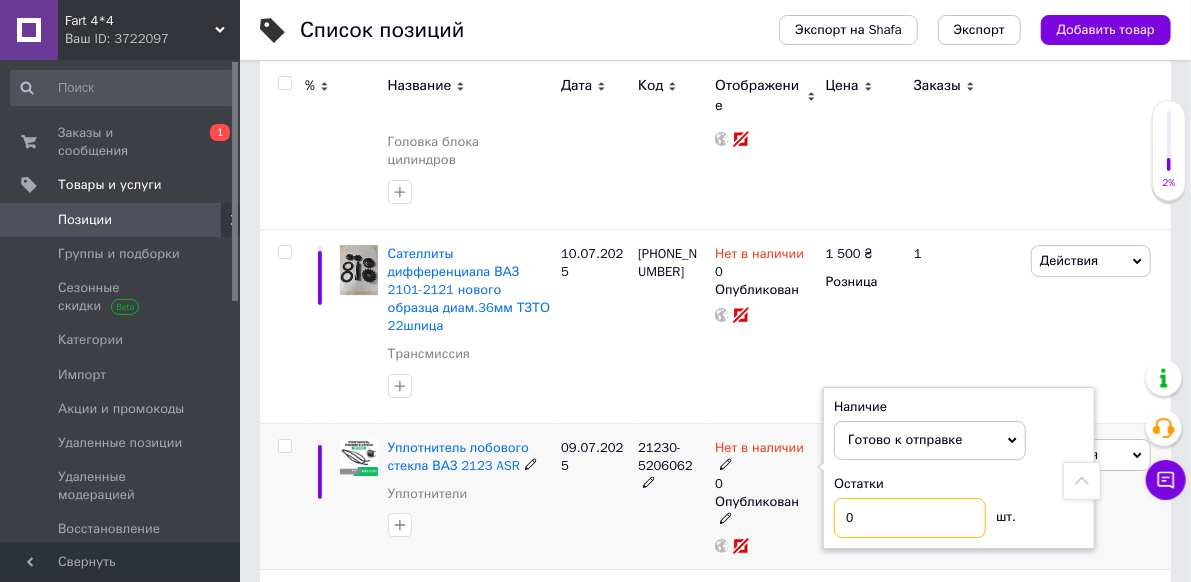 click on "0" at bounding box center [910, 518] 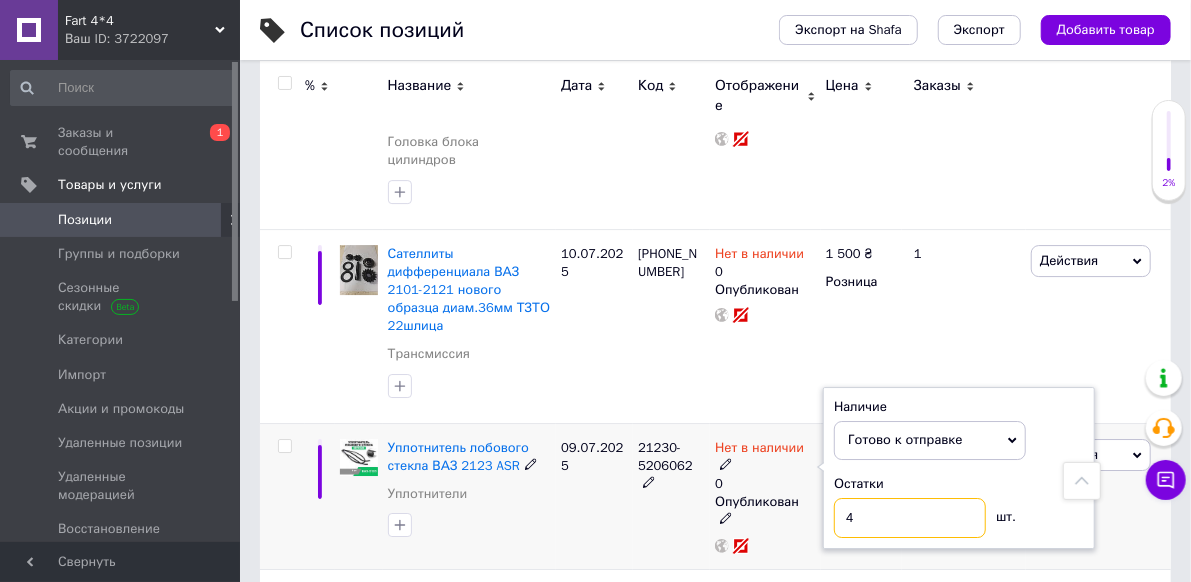 type on "4" 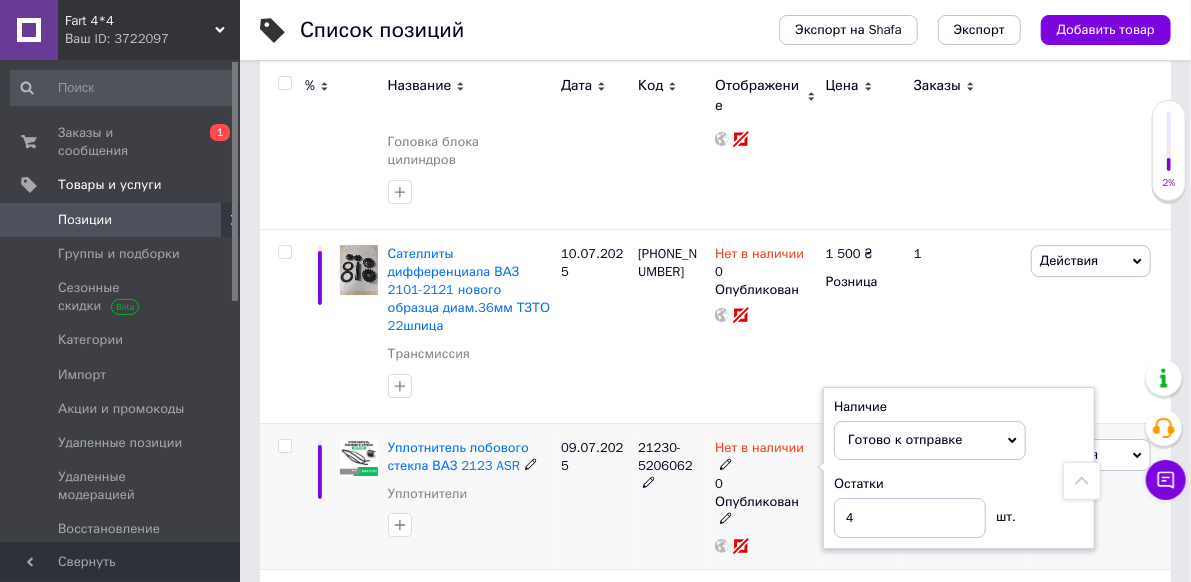 click on "21230-5206062" at bounding box center [671, 496] 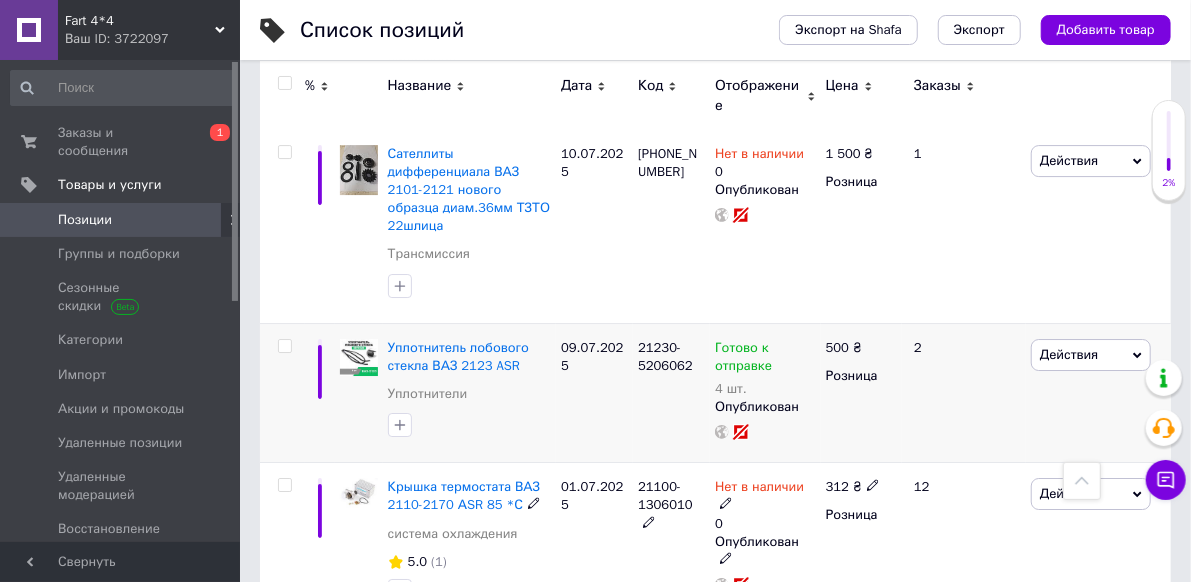 scroll, scrollTop: 3158, scrollLeft: 0, axis: vertical 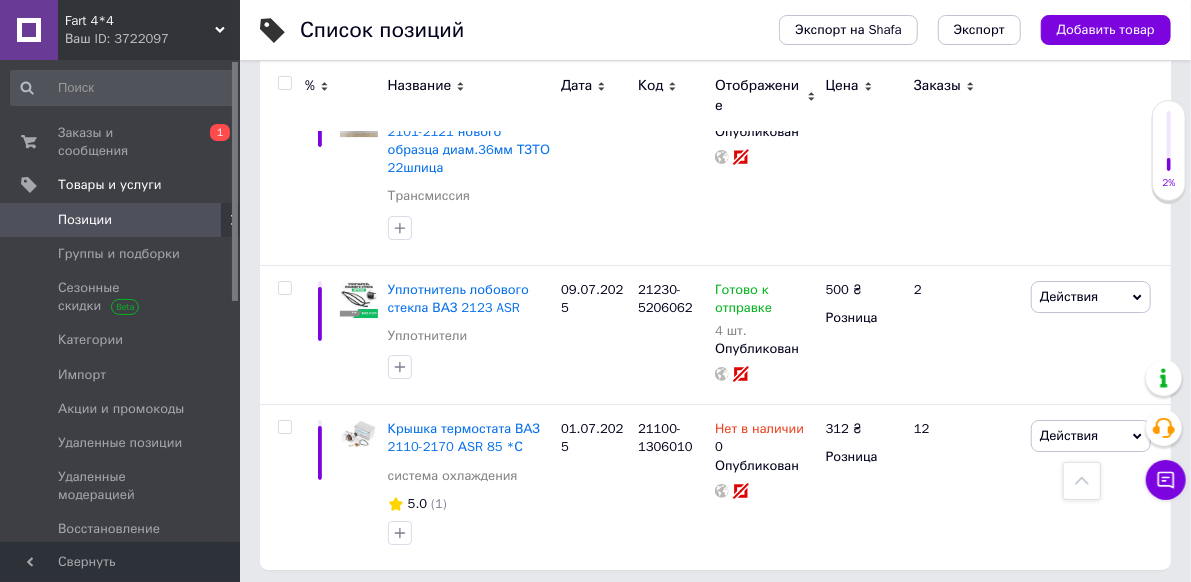 click on "2" at bounding box center [327, 611] 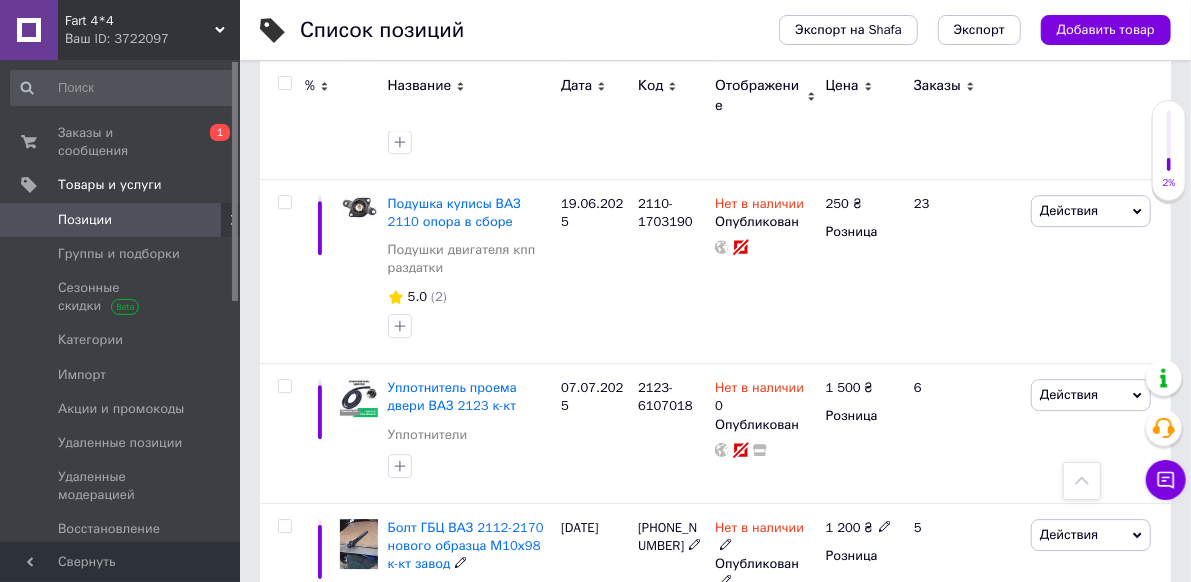 scroll, scrollTop: 2658, scrollLeft: 0, axis: vertical 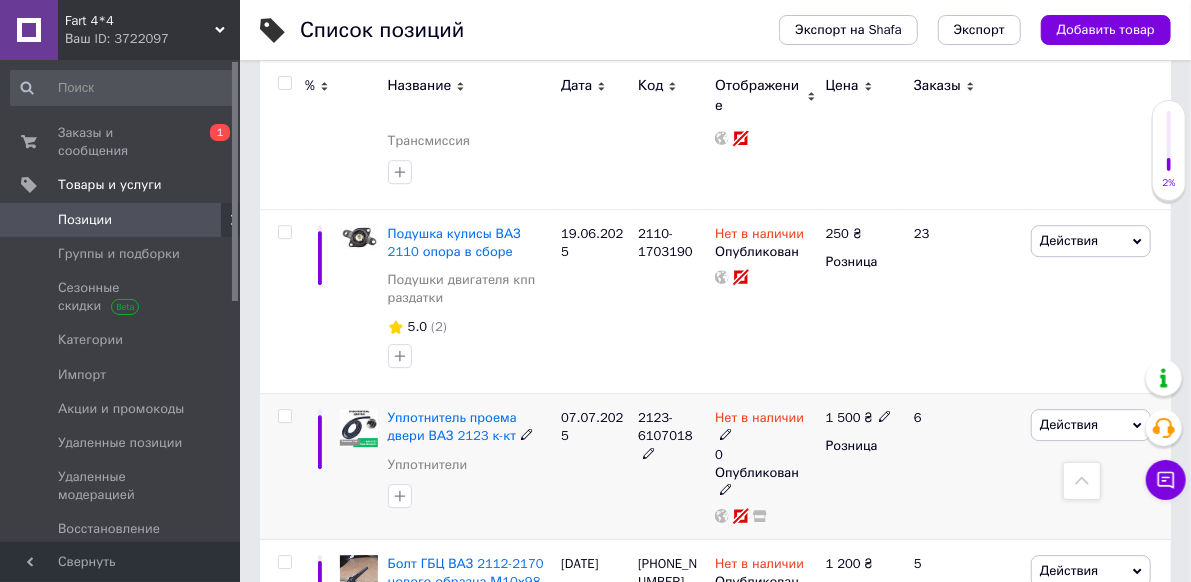 click on "Нет в наличии" at bounding box center [759, 420] 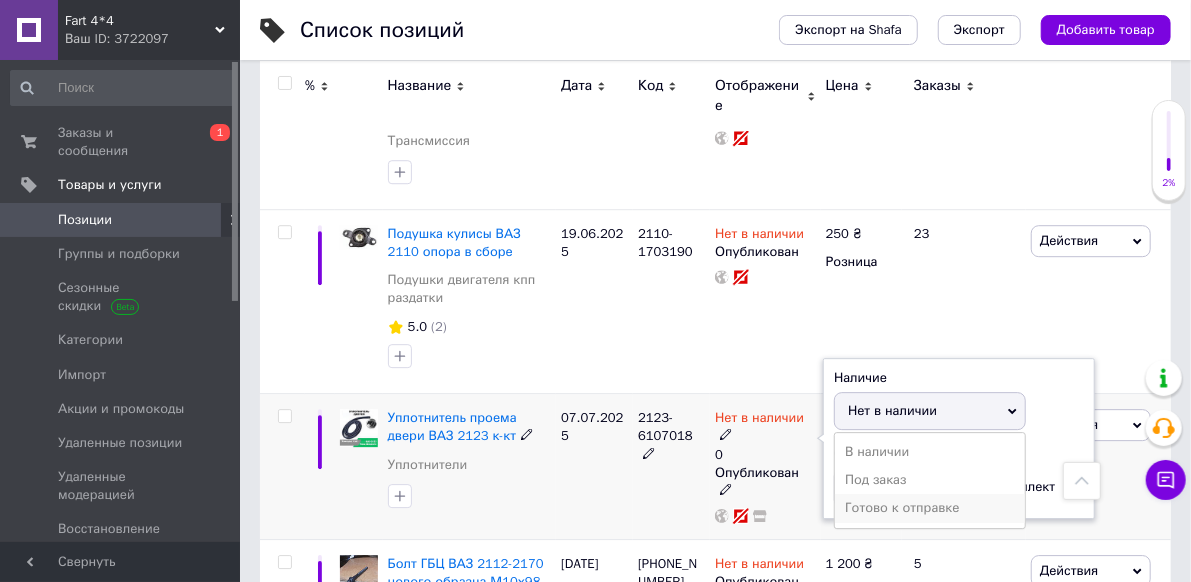 click on "Готово к отправке" at bounding box center [930, 508] 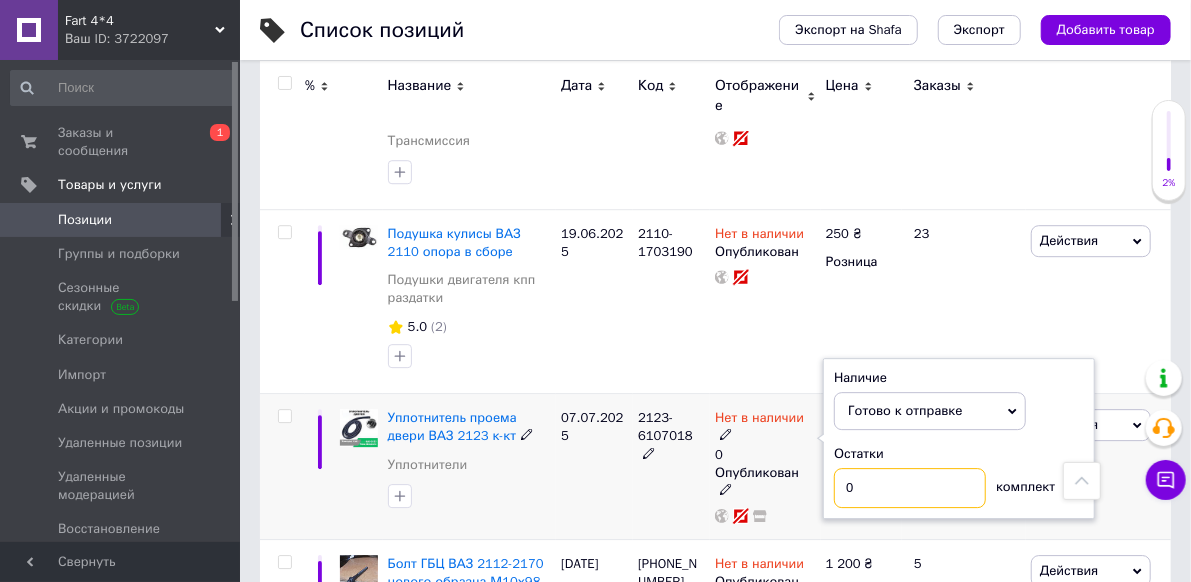 click on "0" at bounding box center (910, 488) 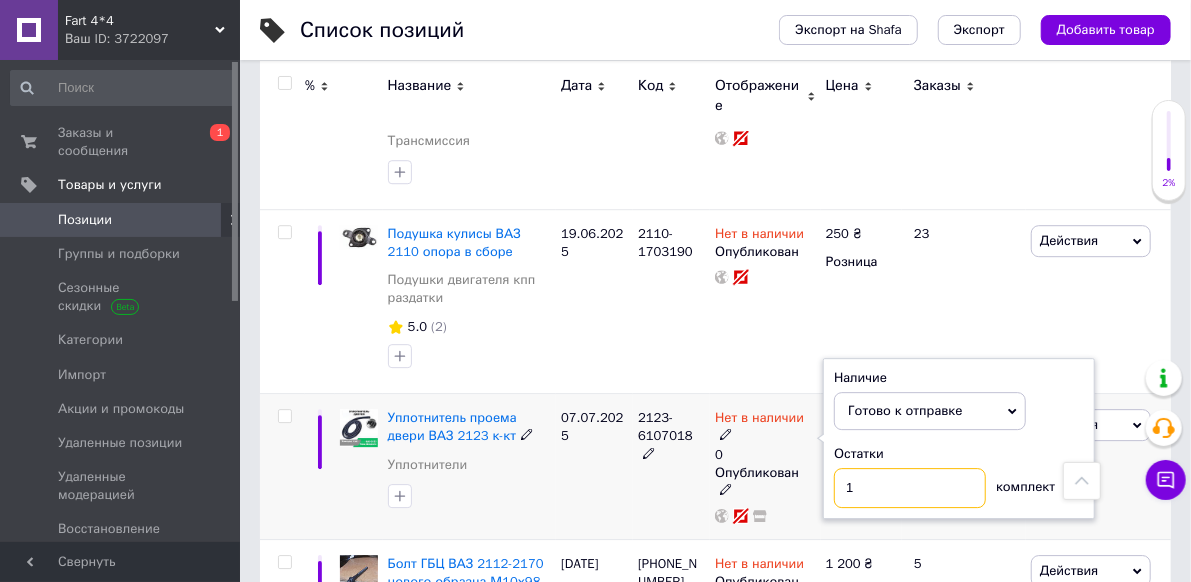 type on "1" 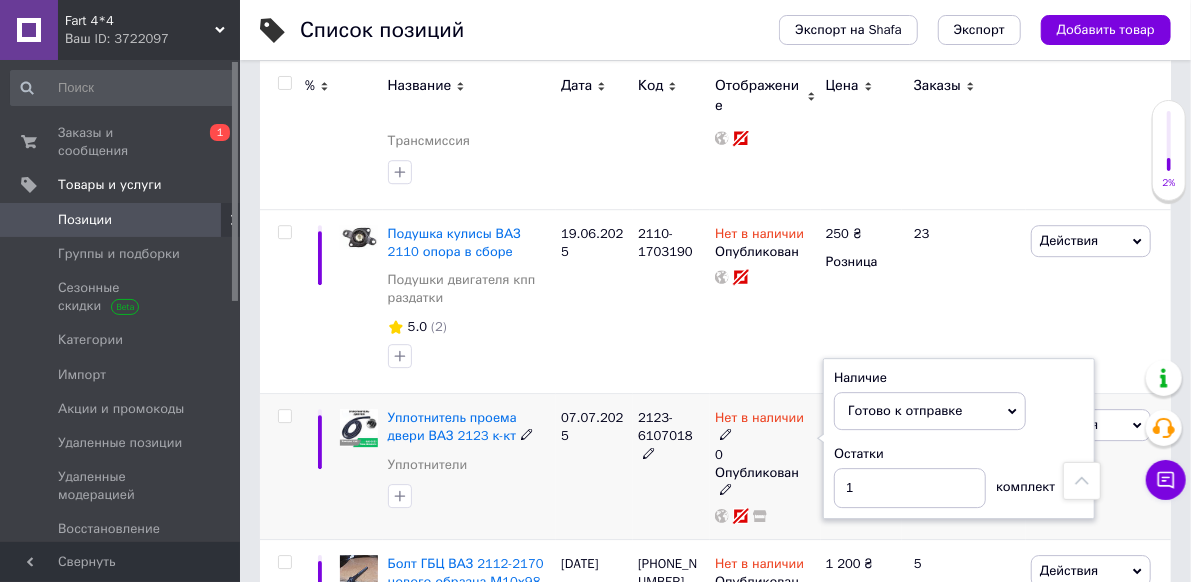 click on "07.07.2025" at bounding box center (594, 467) 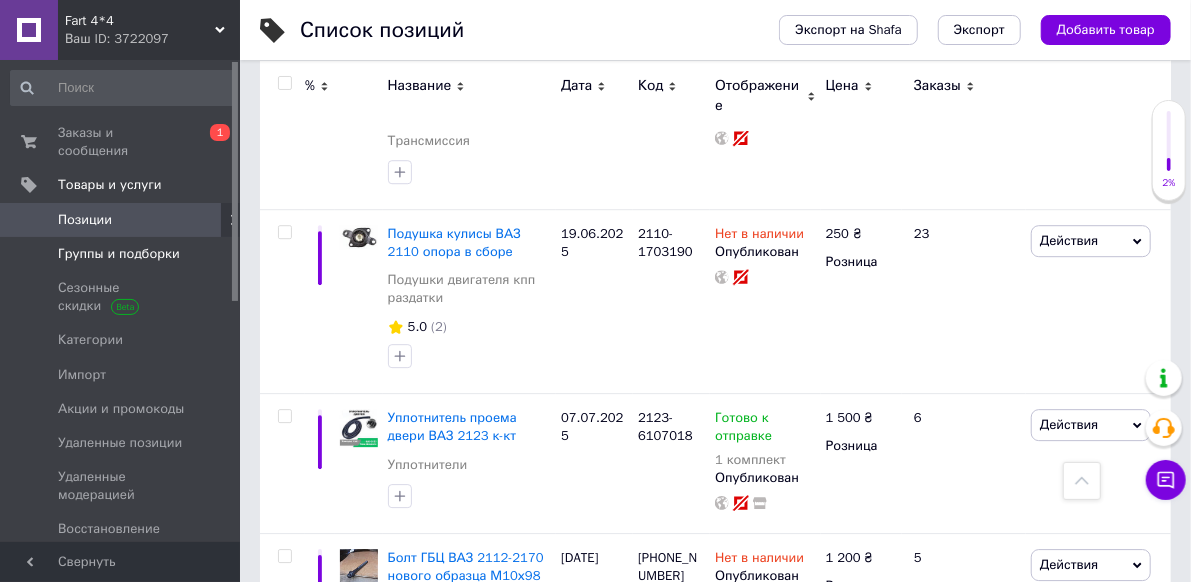 click on "Группы и подборки" at bounding box center [119, 254] 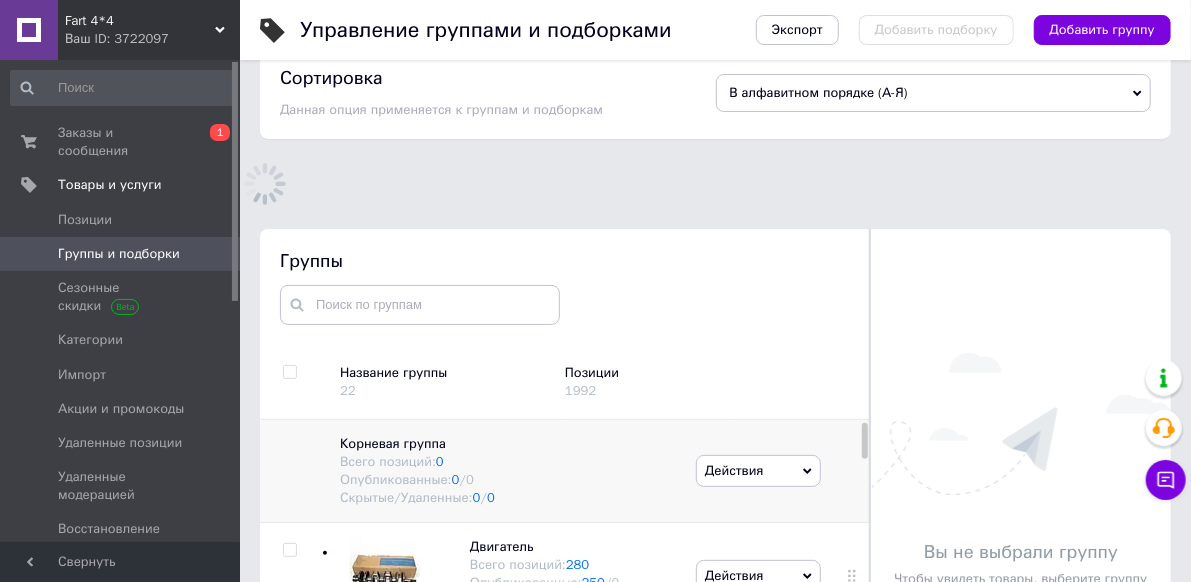 scroll, scrollTop: 183, scrollLeft: 0, axis: vertical 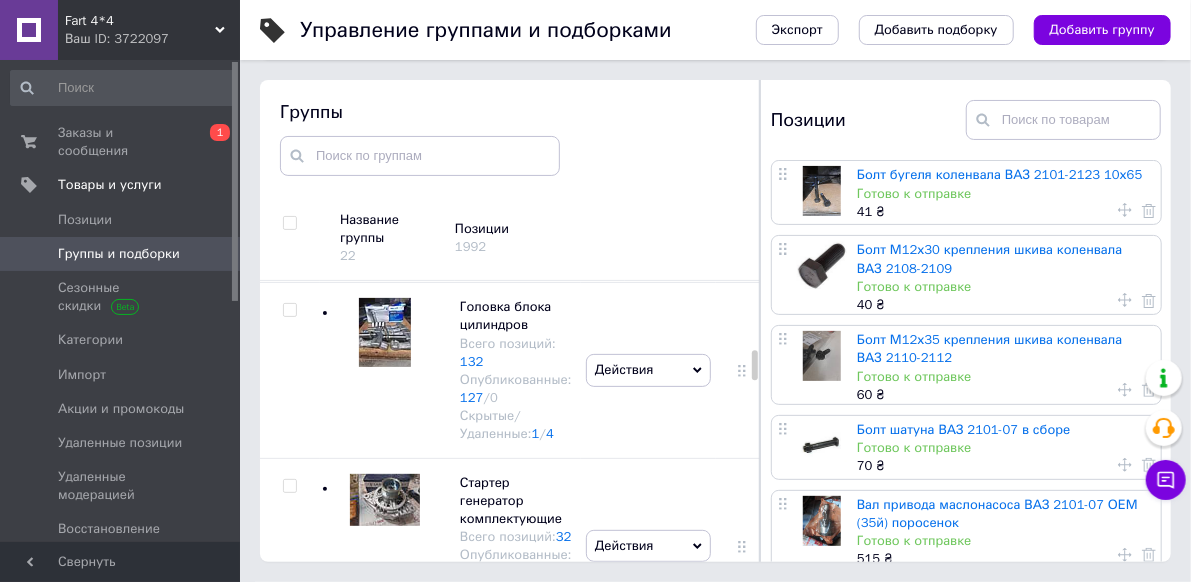 click at bounding box center (380, 370) 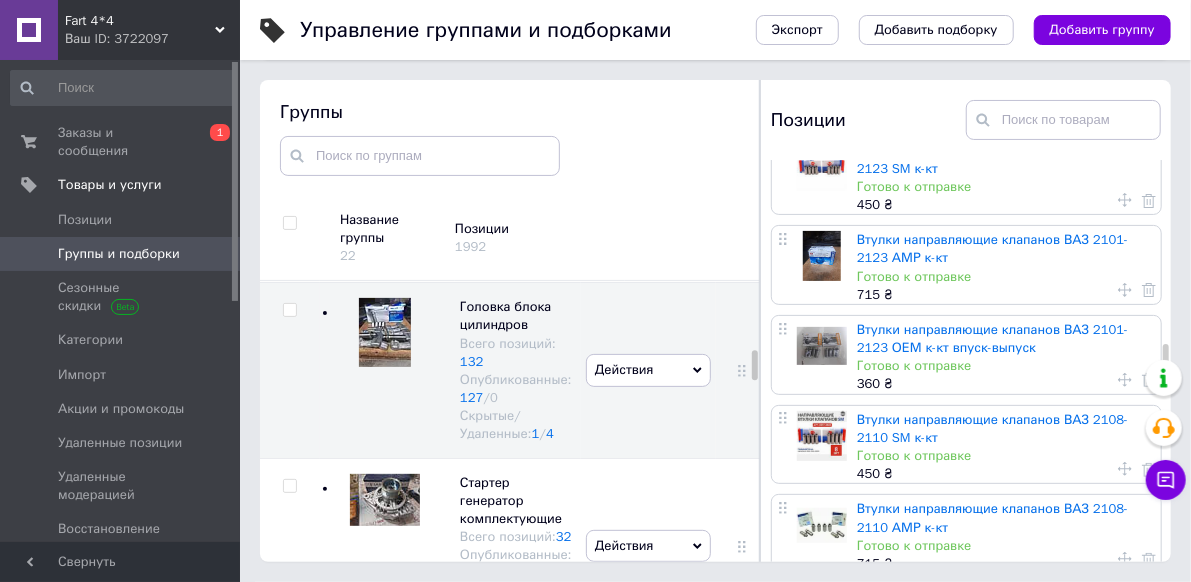 scroll, scrollTop: 2000, scrollLeft: 0, axis: vertical 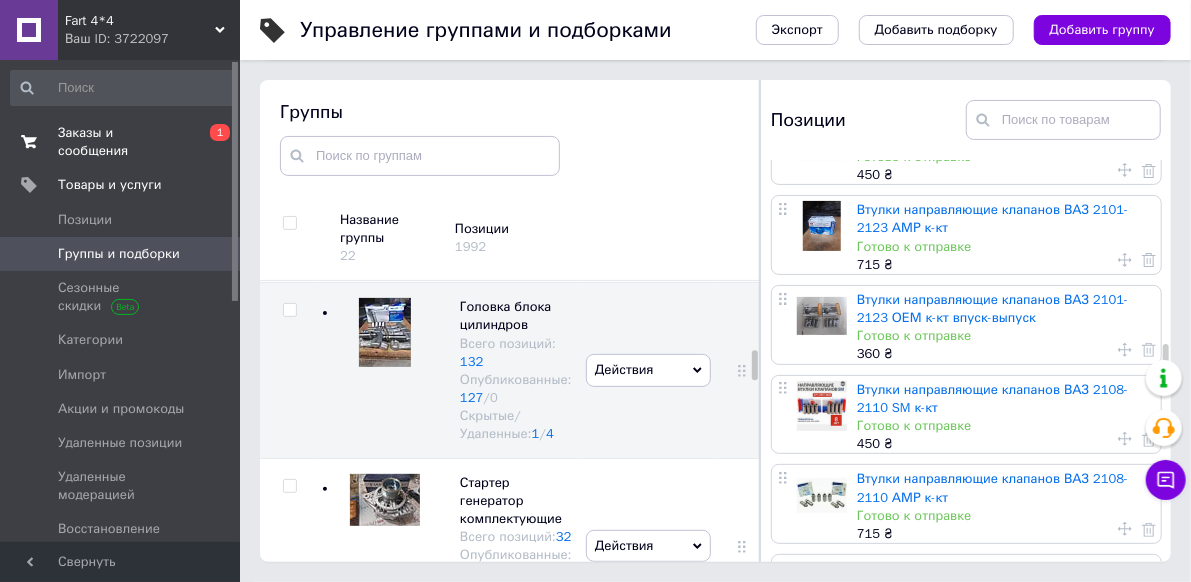 click on "Заказы и сообщения" at bounding box center [121, 142] 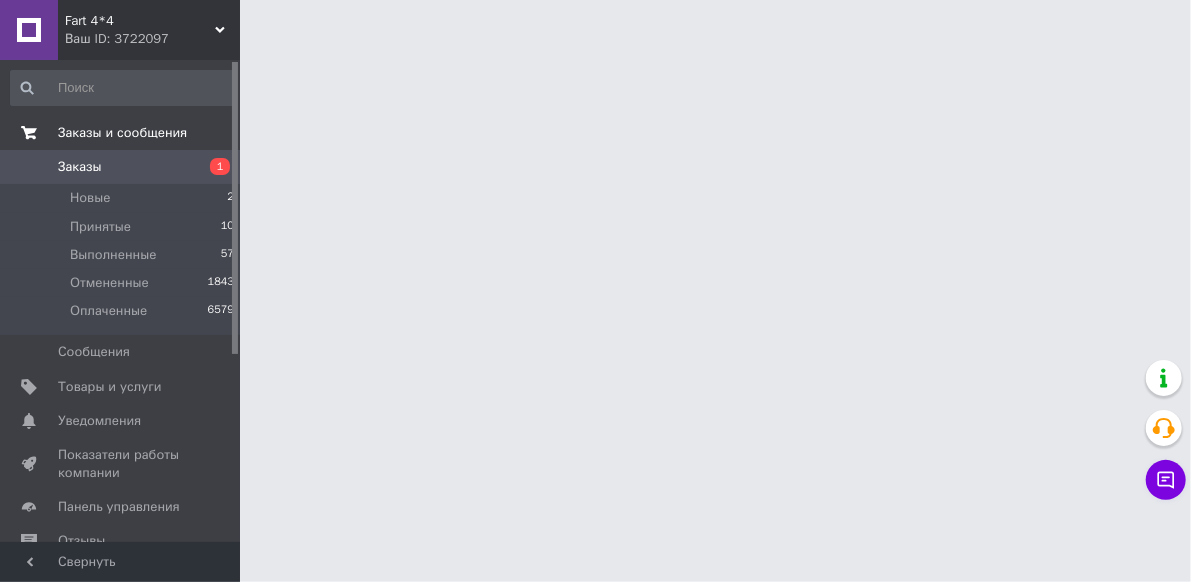 scroll, scrollTop: 0, scrollLeft: 0, axis: both 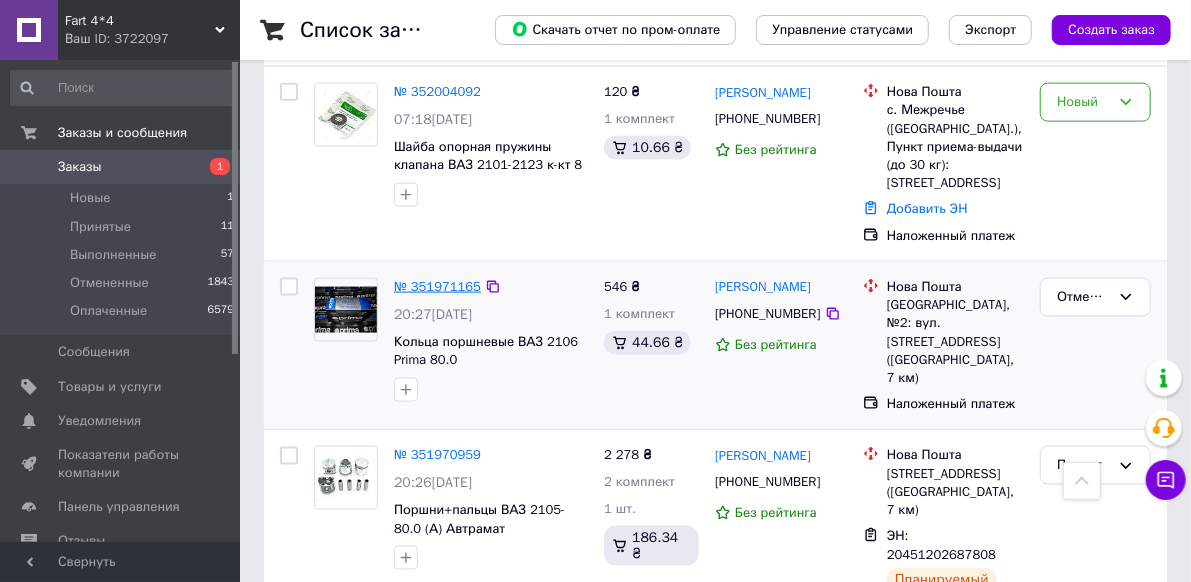 click on "№ 351971165" at bounding box center [437, 286] 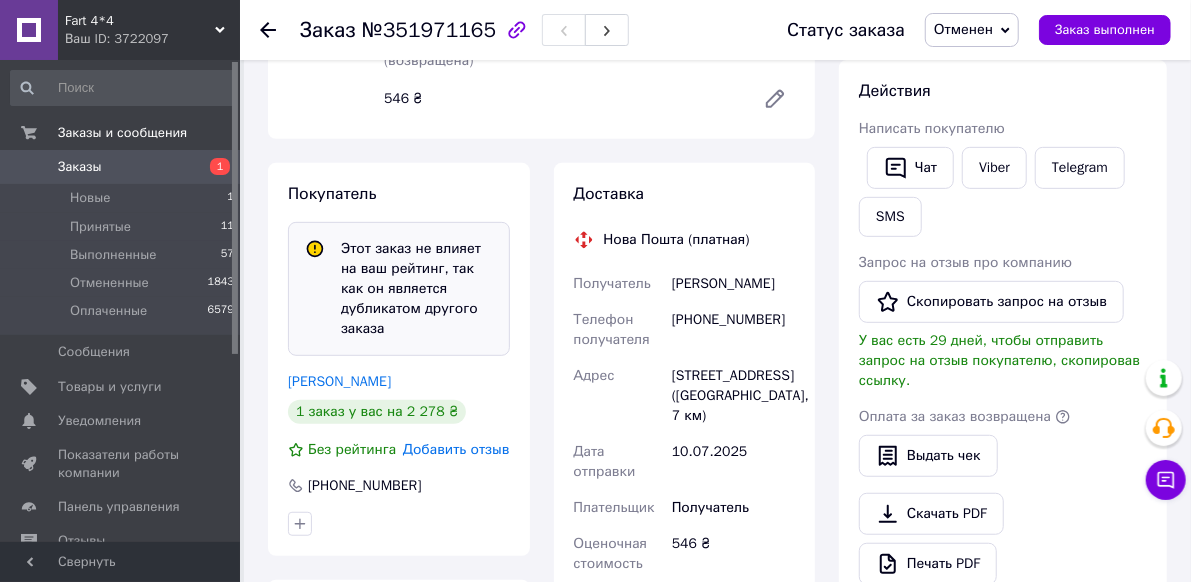 scroll, scrollTop: 400, scrollLeft: 0, axis: vertical 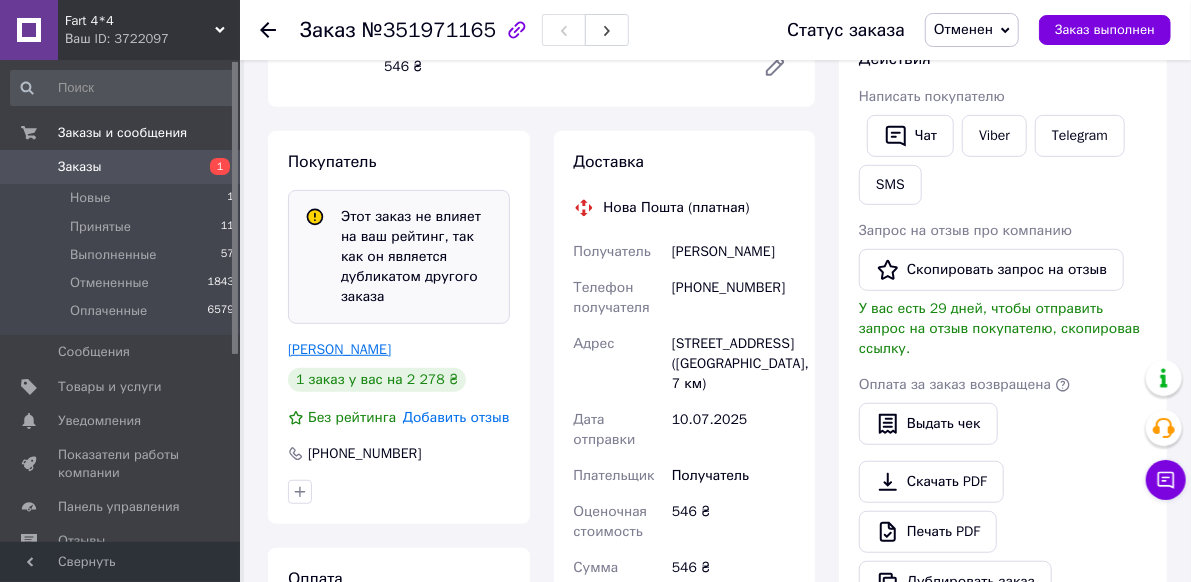 click on "[PERSON_NAME]" at bounding box center [339, 349] 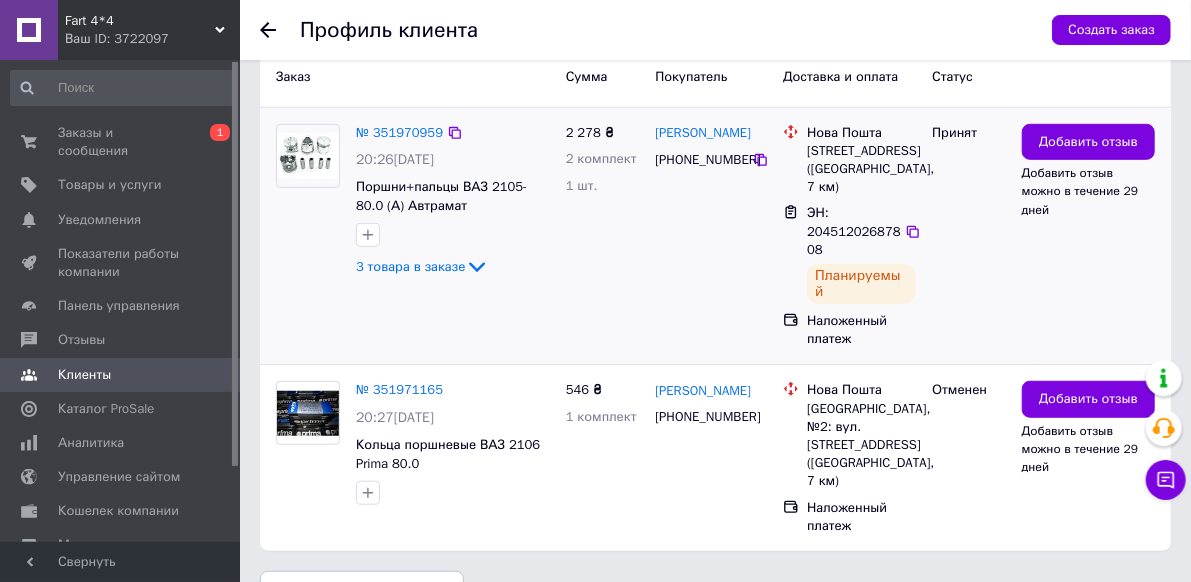 scroll, scrollTop: 538, scrollLeft: 0, axis: vertical 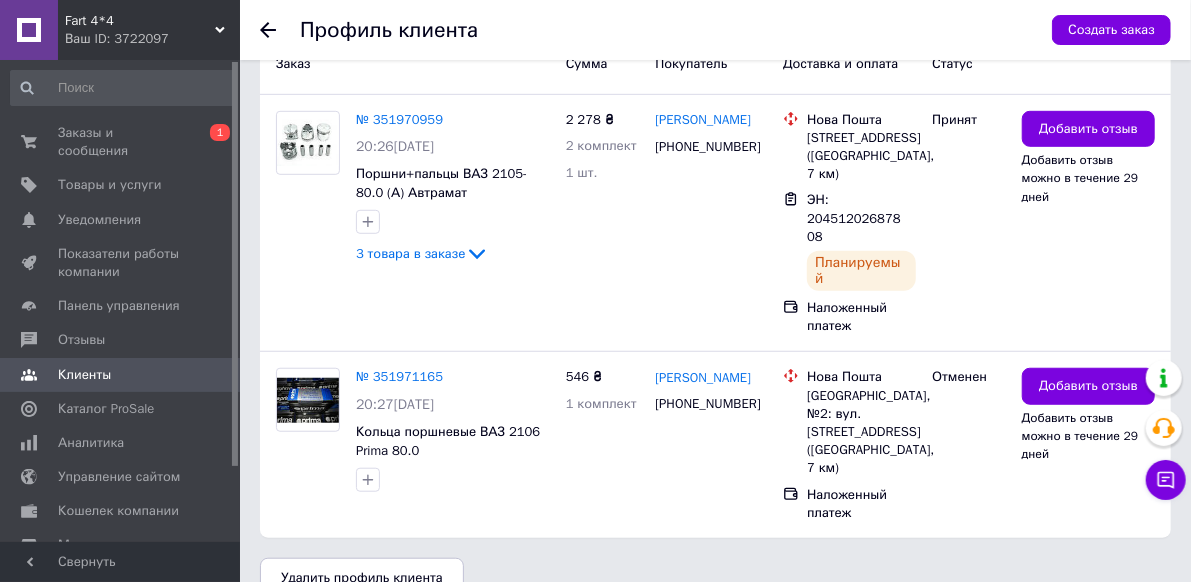 click 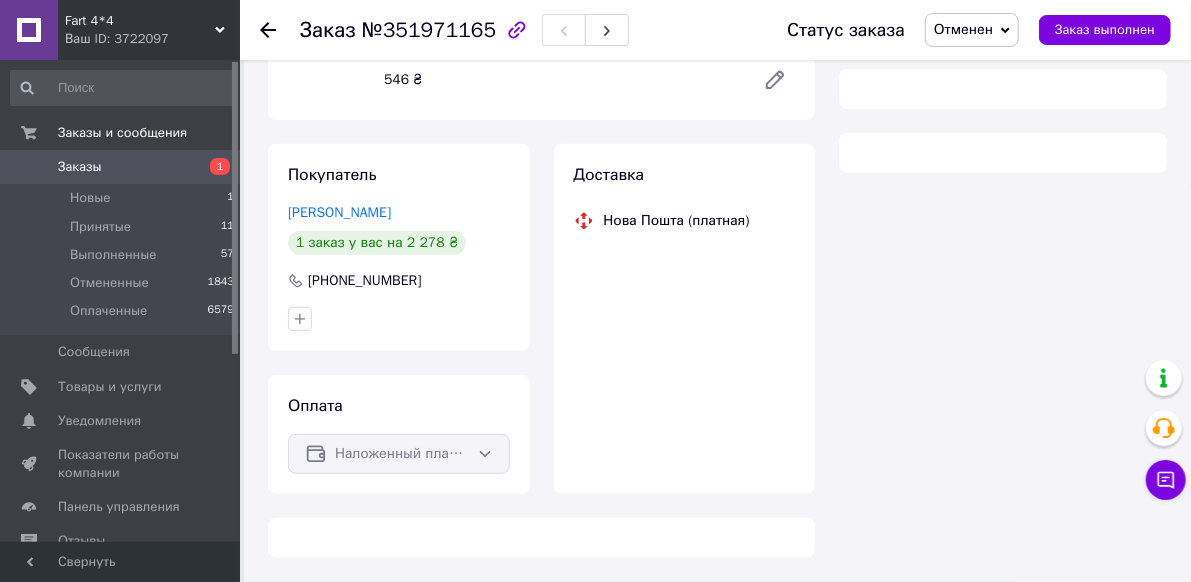 scroll, scrollTop: 332, scrollLeft: 0, axis: vertical 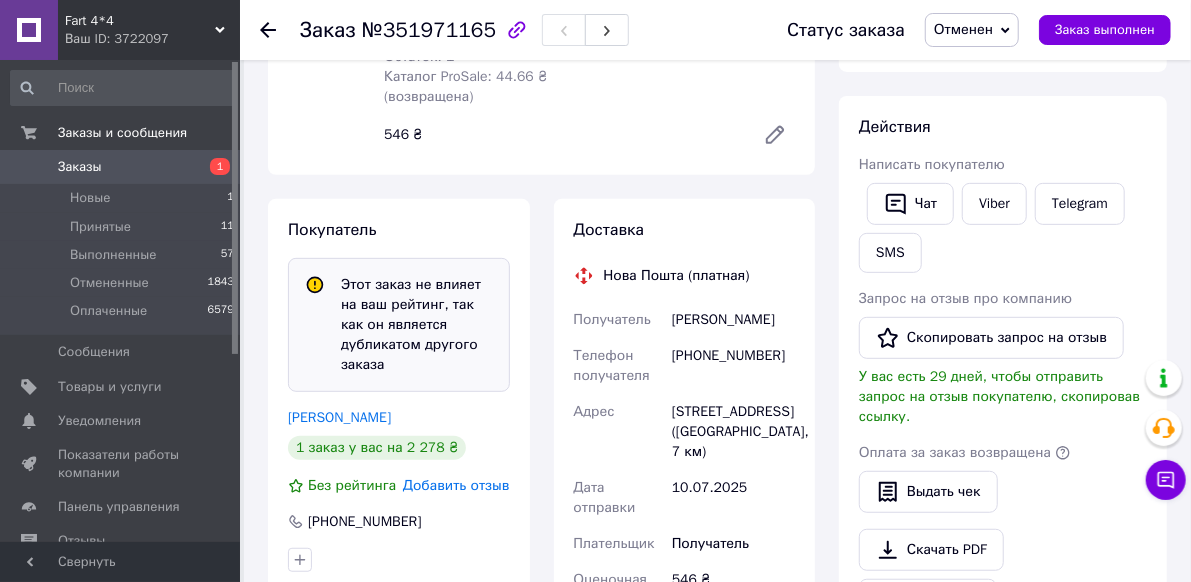 click 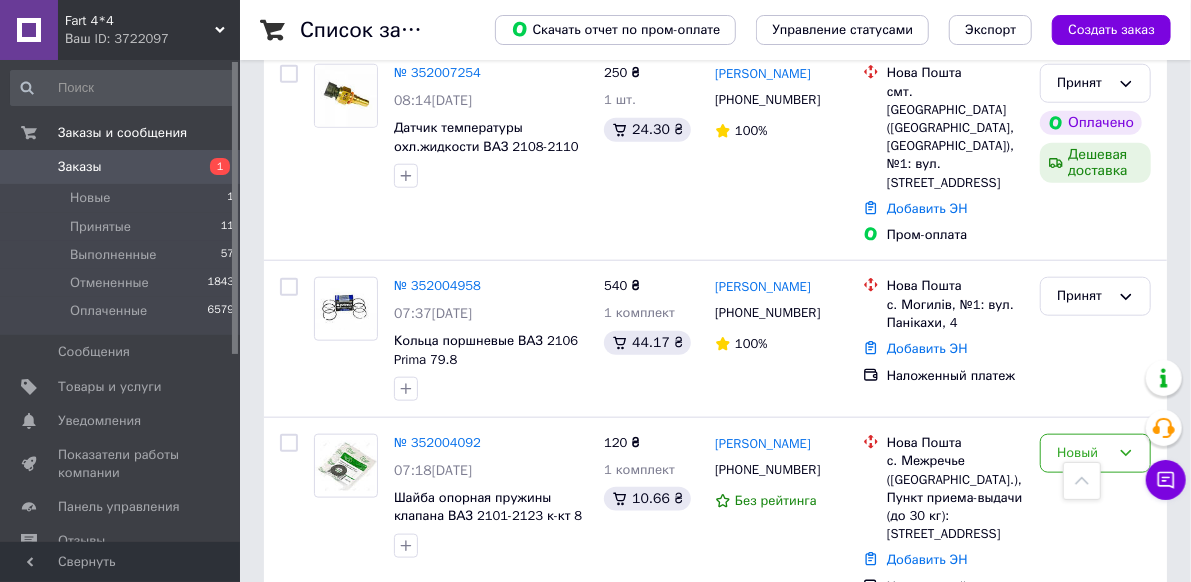 scroll, scrollTop: 900, scrollLeft: 0, axis: vertical 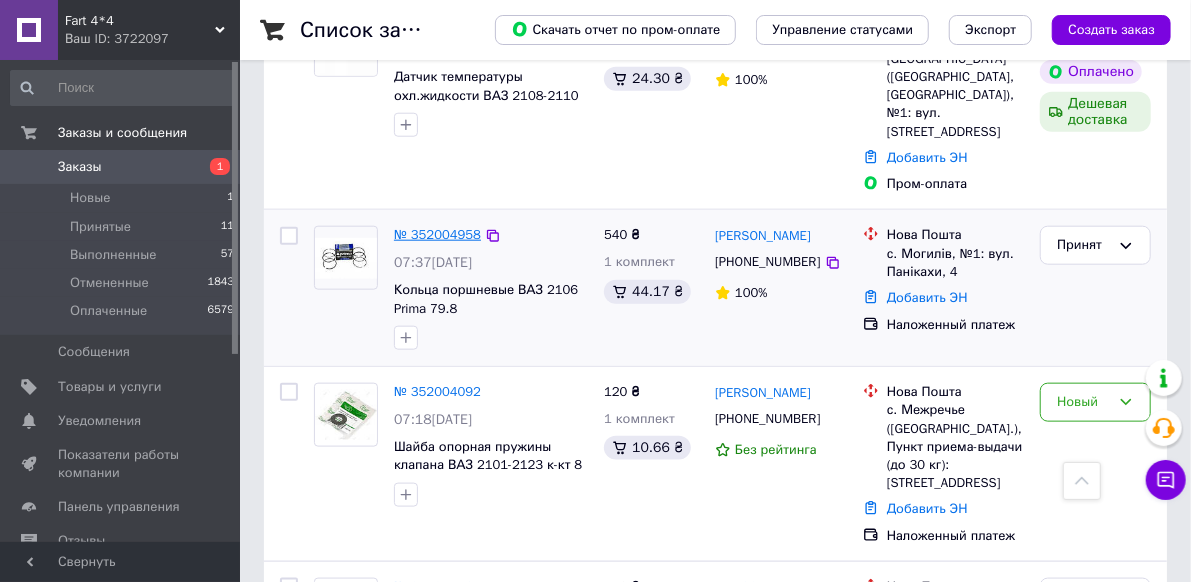 click on "№ 352004958" at bounding box center (437, 234) 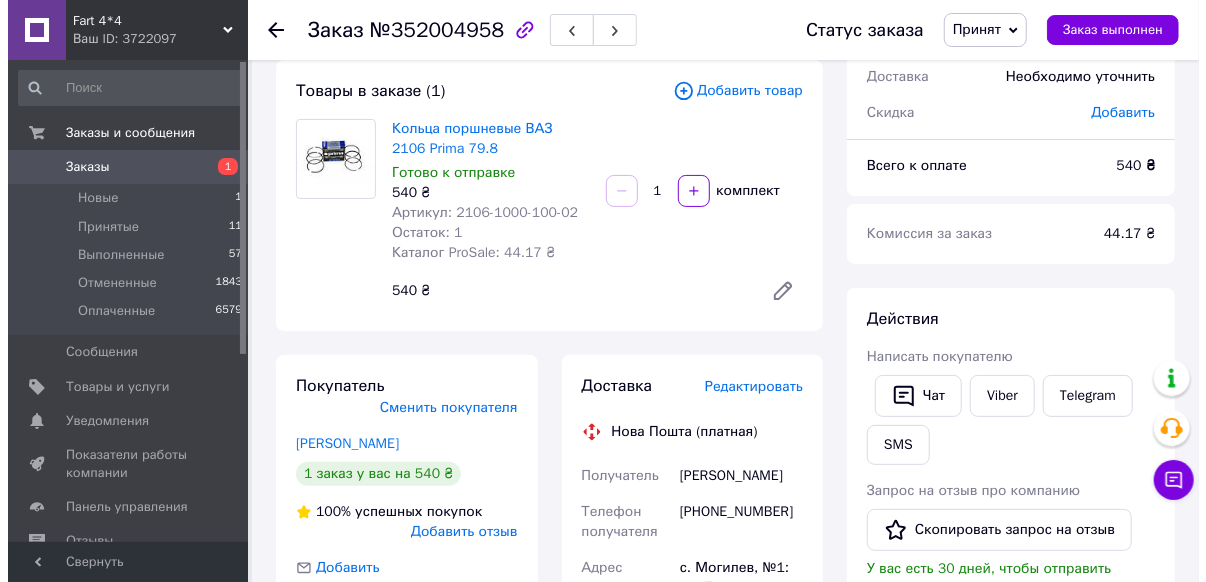 scroll, scrollTop: 0, scrollLeft: 0, axis: both 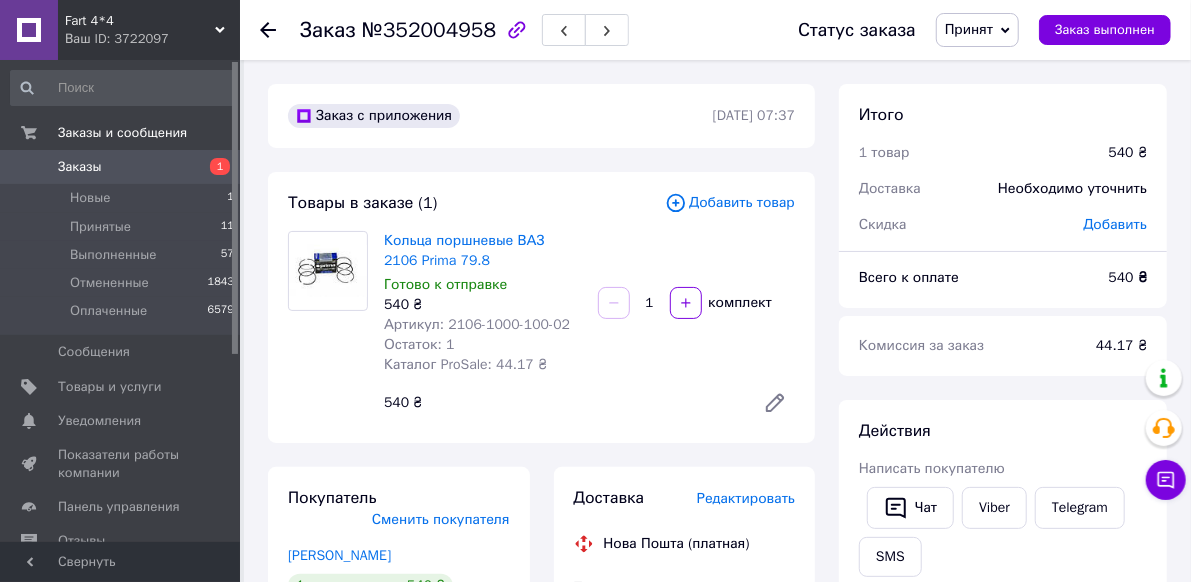 click on "Добавить товар" at bounding box center [730, 203] 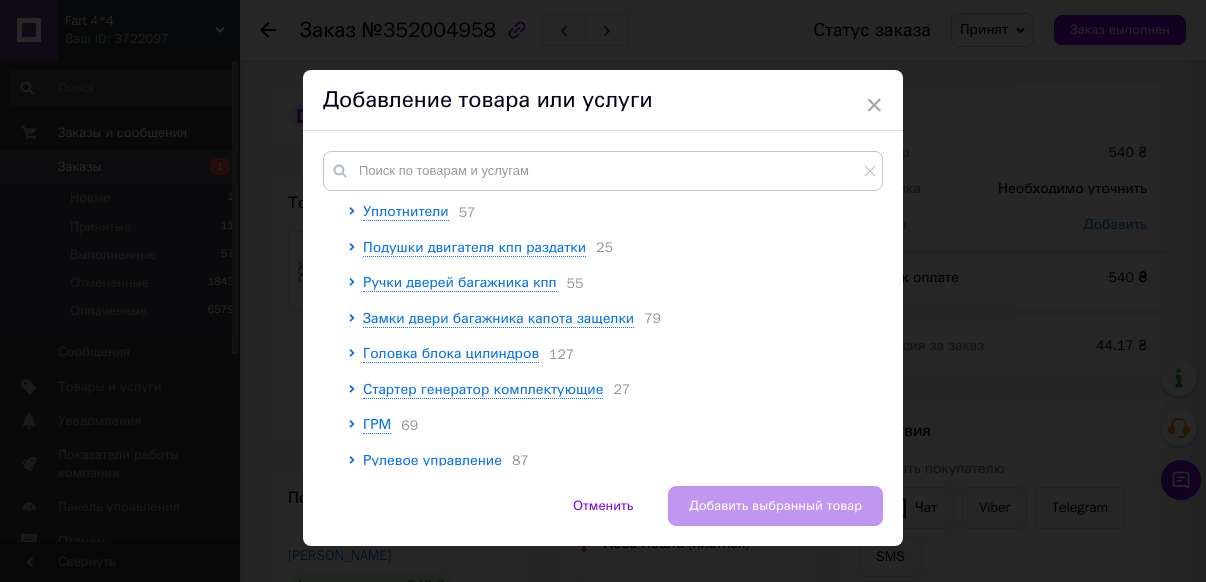 scroll, scrollTop: 100, scrollLeft: 0, axis: vertical 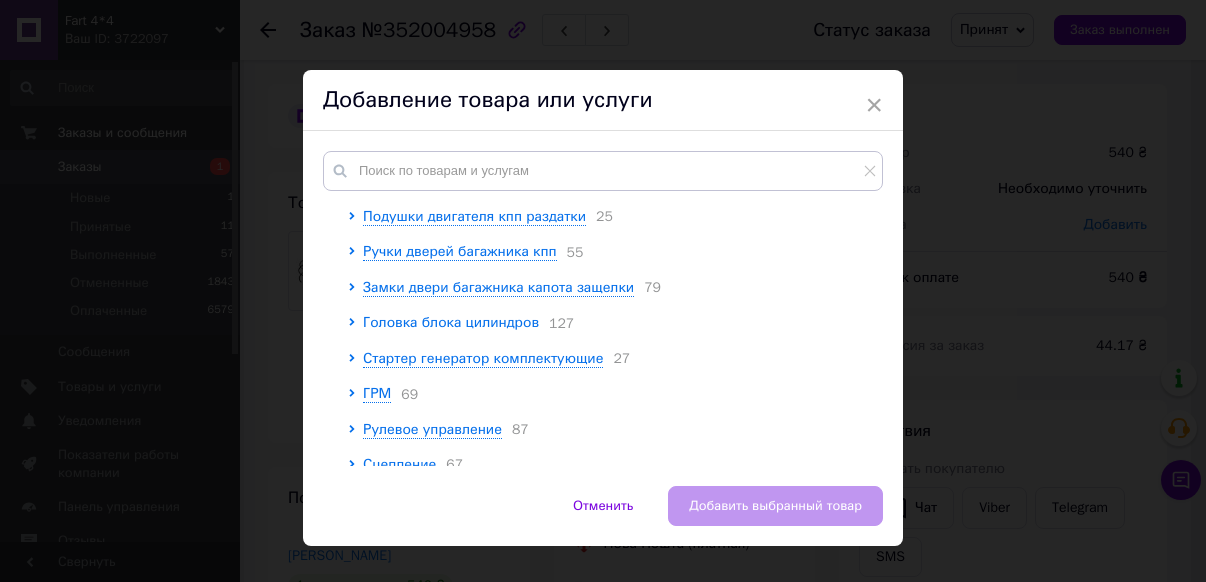 click on "Головка блока цилиндров" at bounding box center (451, 322) 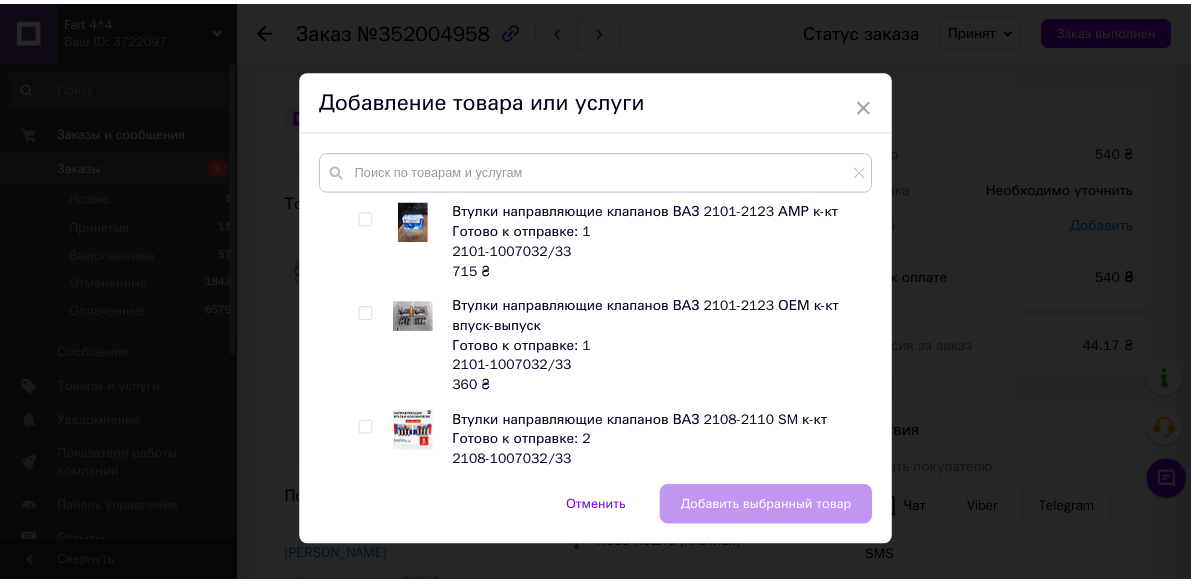 scroll, scrollTop: 2600, scrollLeft: 0, axis: vertical 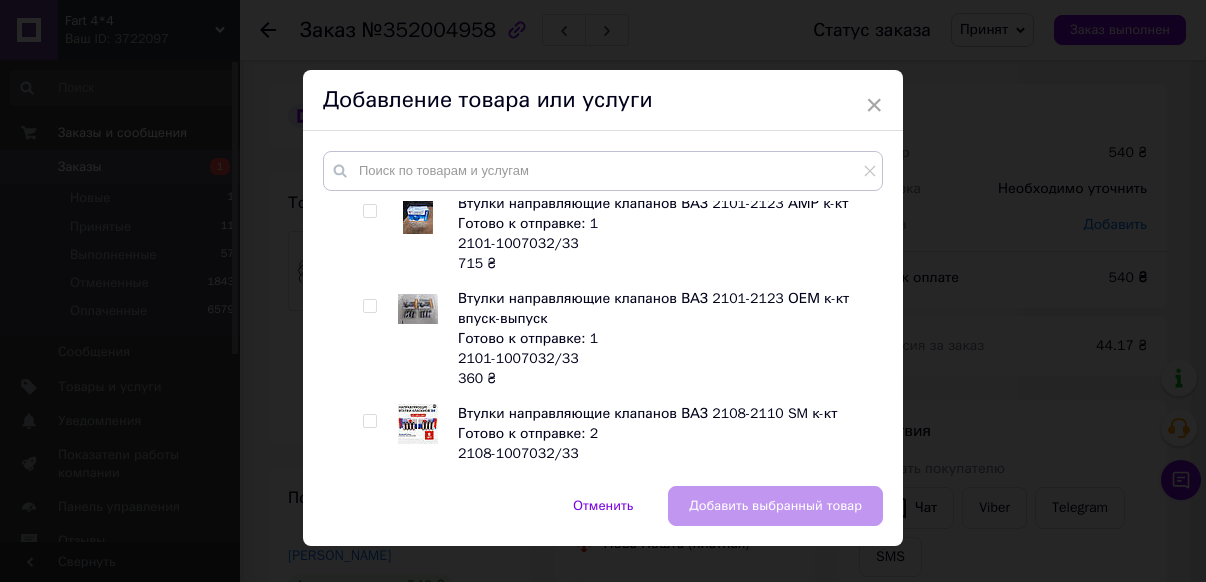 click at bounding box center [369, 306] 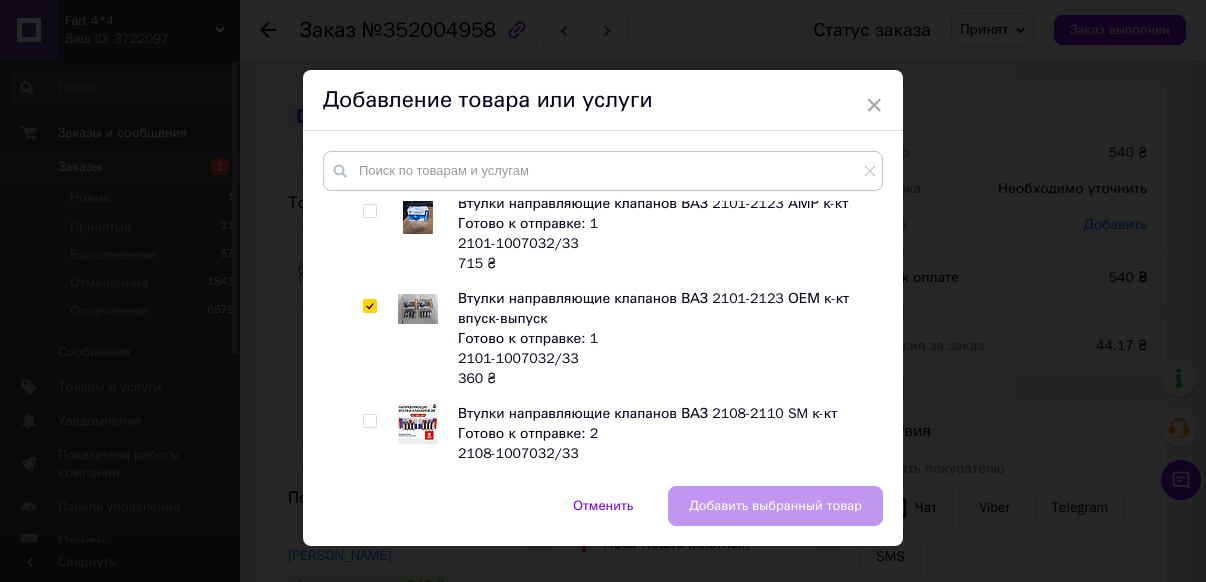 checkbox on "true" 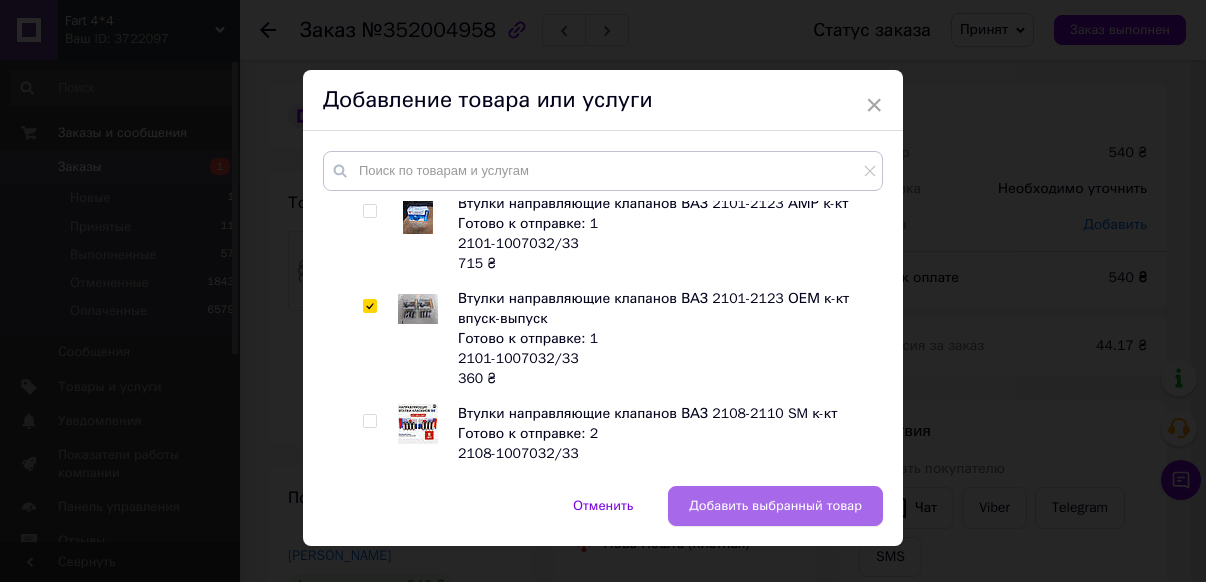 click on "Добавить выбранный товар" at bounding box center (775, 506) 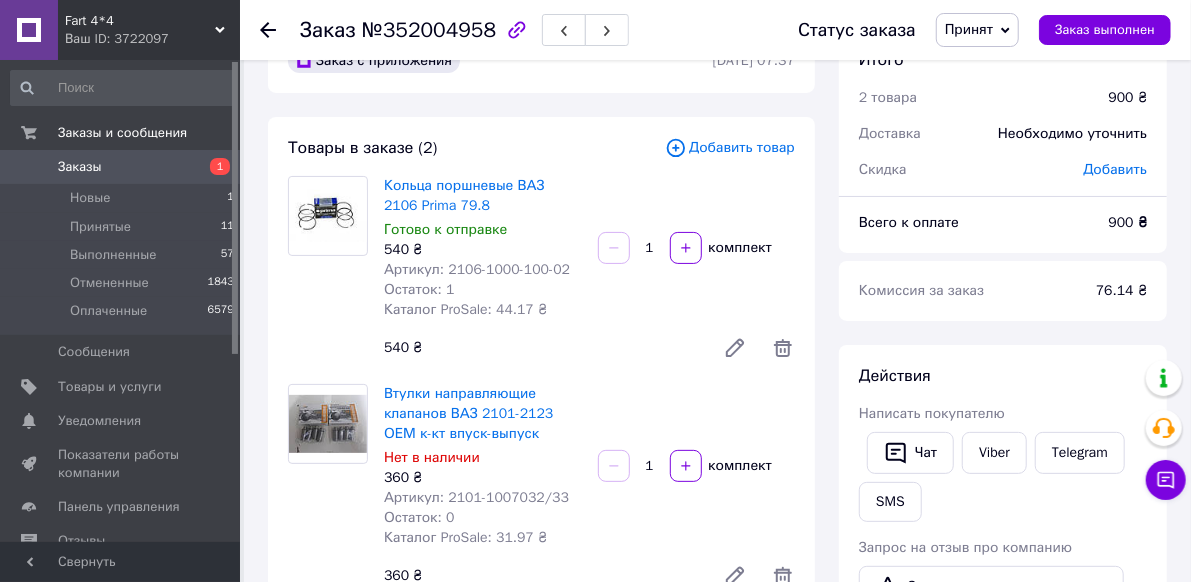 scroll, scrollTop: 100, scrollLeft: 0, axis: vertical 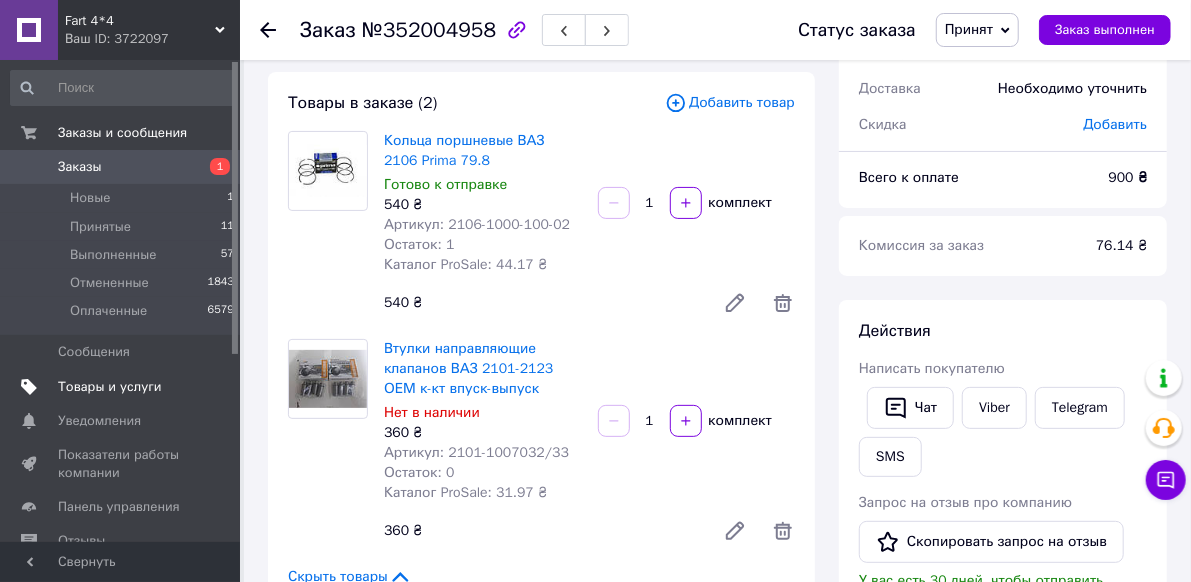 click on "Товары и услуги" at bounding box center [110, 387] 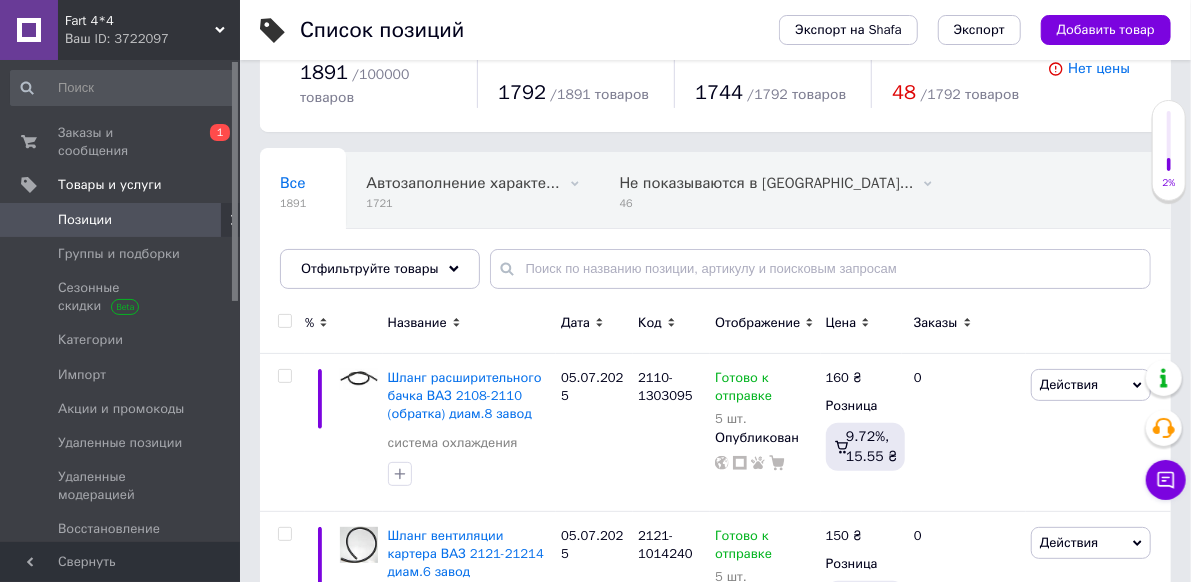scroll, scrollTop: 100, scrollLeft: 0, axis: vertical 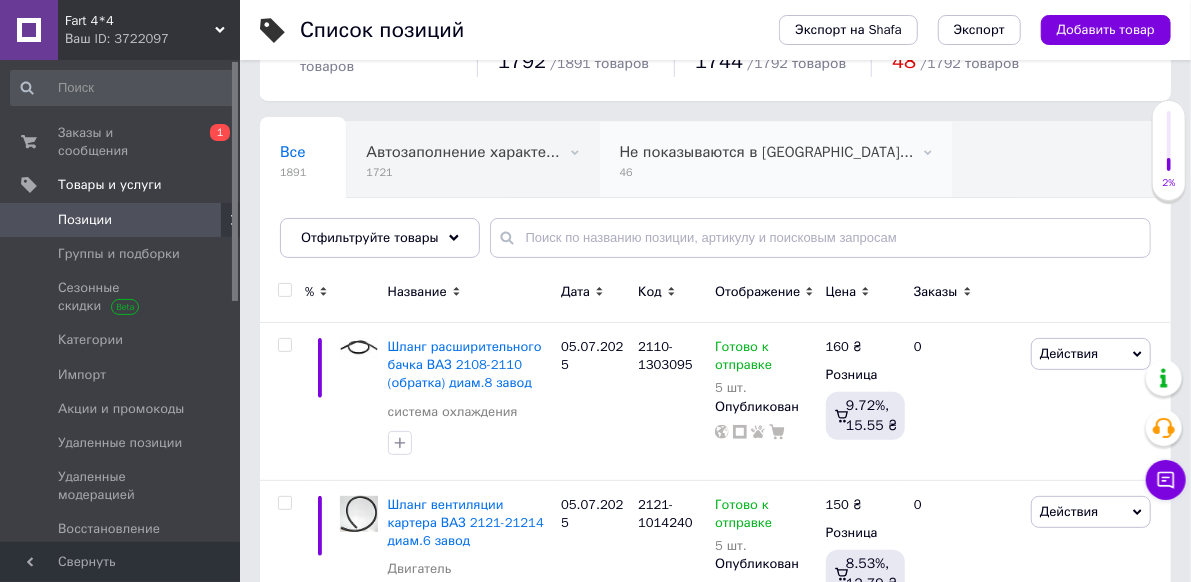 click on "Не показываются в [GEOGRAPHIC_DATA]..." at bounding box center [767, 152] 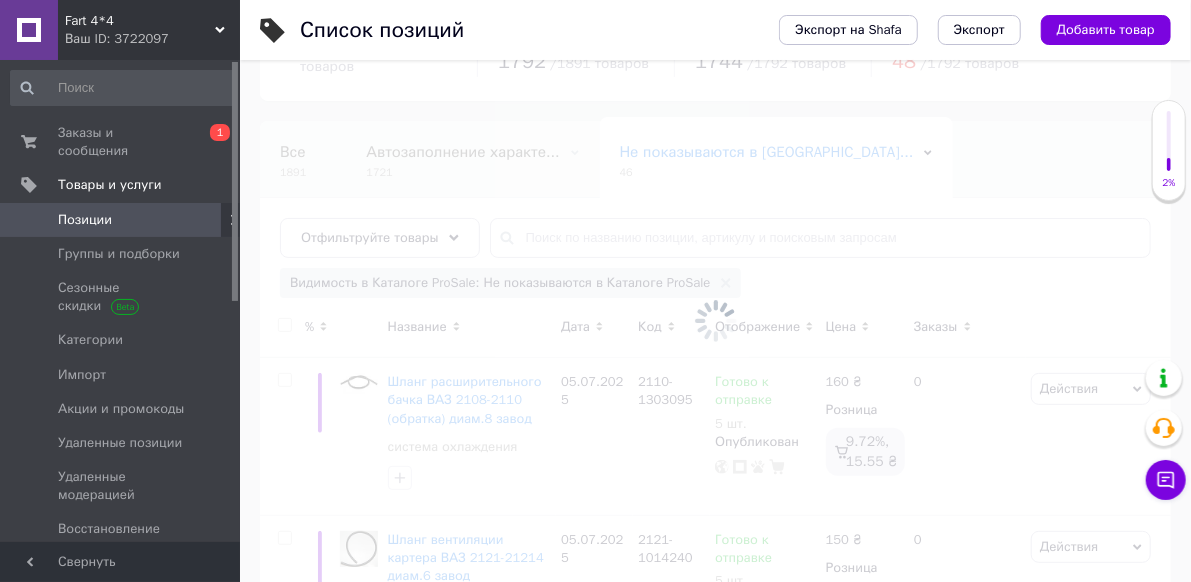 scroll, scrollTop: 0, scrollLeft: 50, axis: horizontal 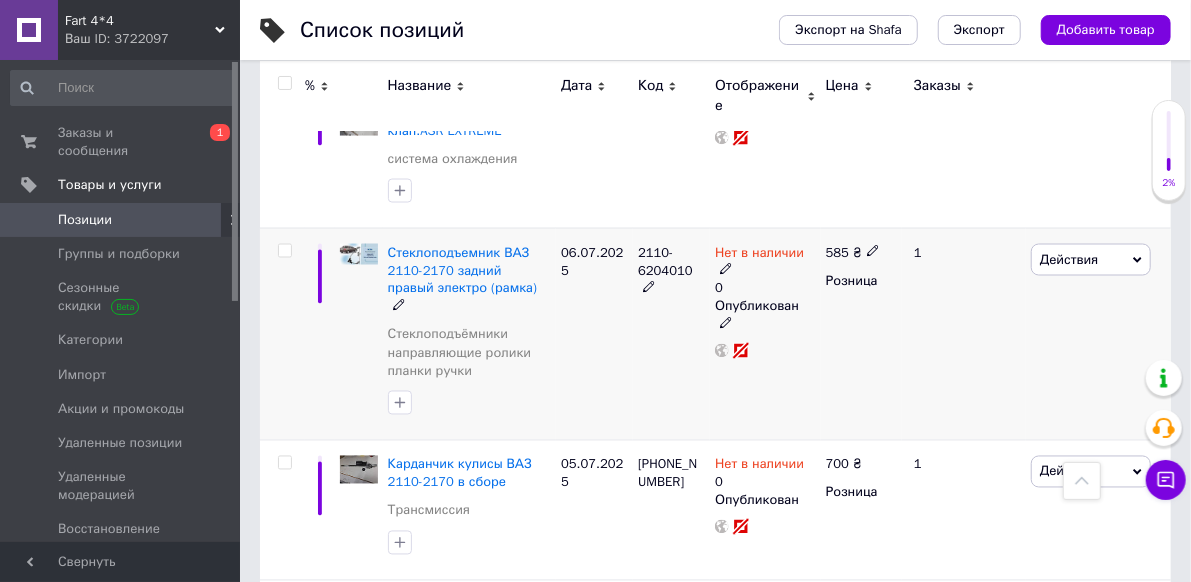 click on "Действия" at bounding box center [1069, 259] 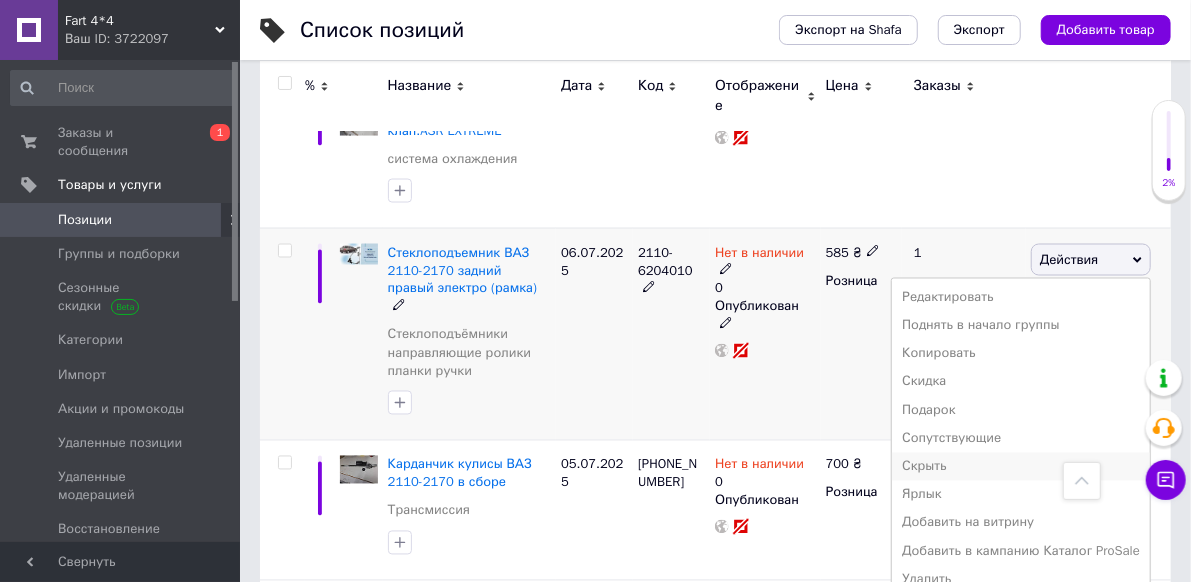 click on "Скрыть" at bounding box center (1021, 467) 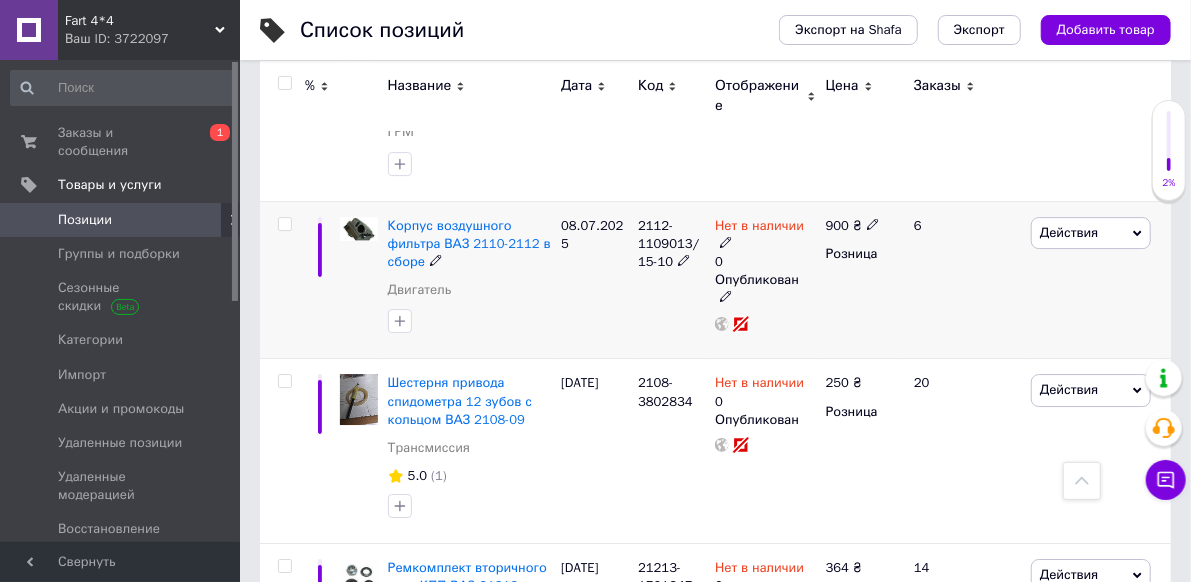 scroll, scrollTop: 2900, scrollLeft: 0, axis: vertical 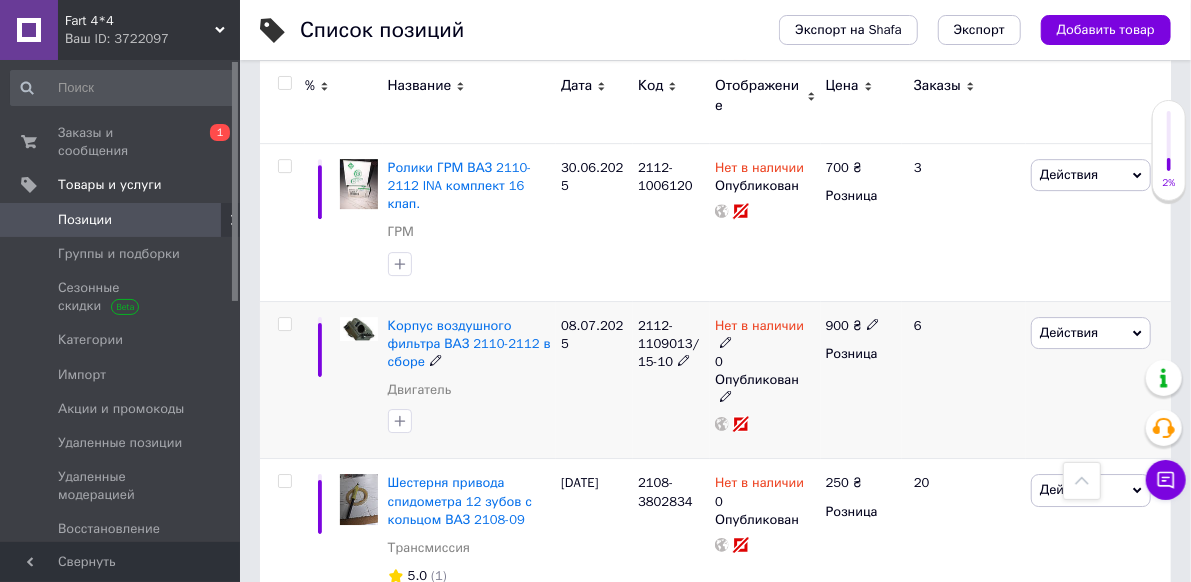 click on "Нет в наличии" at bounding box center (759, 328) 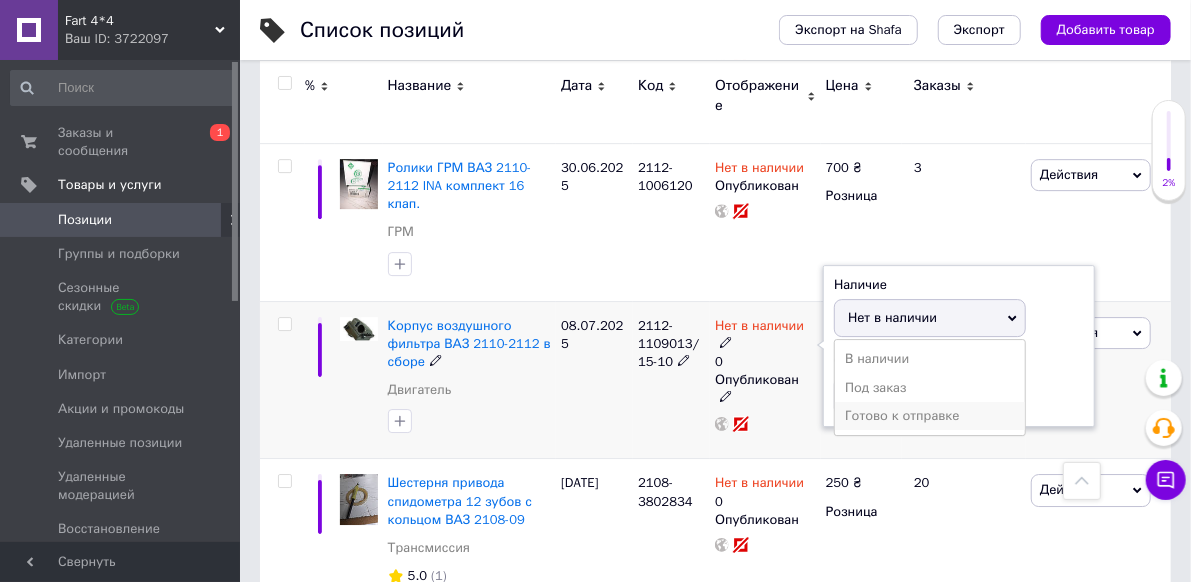 click on "Готово к отправке" at bounding box center (930, 416) 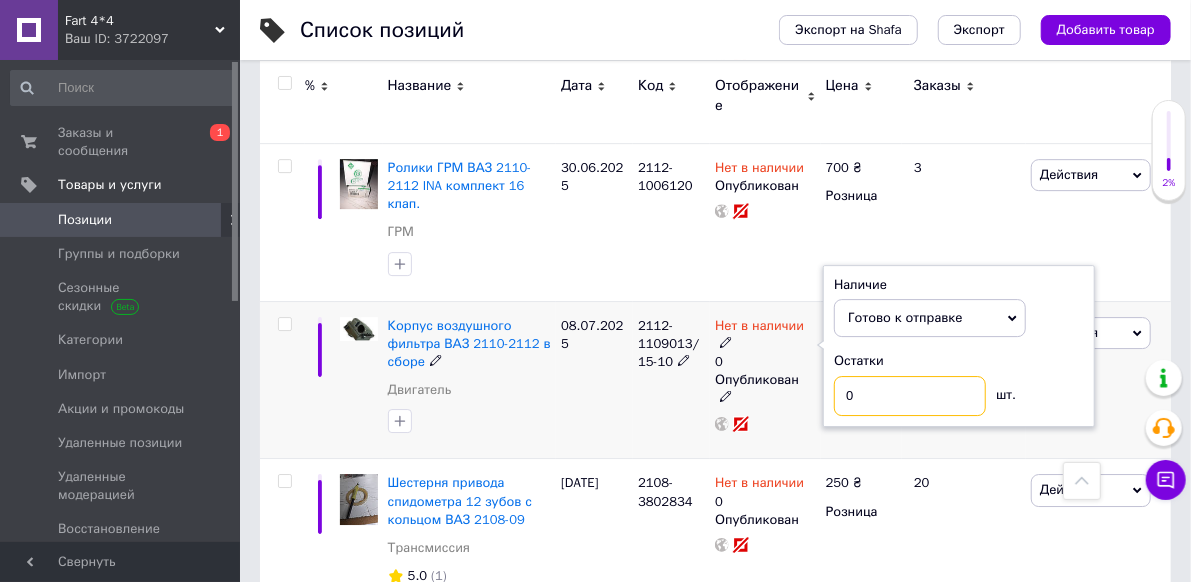 click on "0" at bounding box center (910, 396) 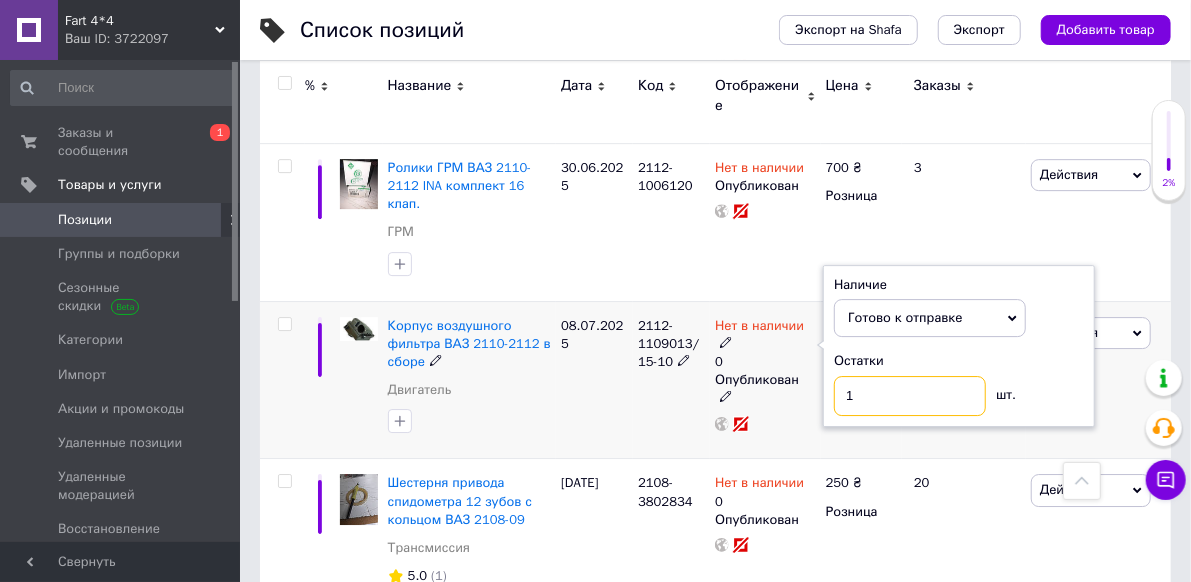 type on "1" 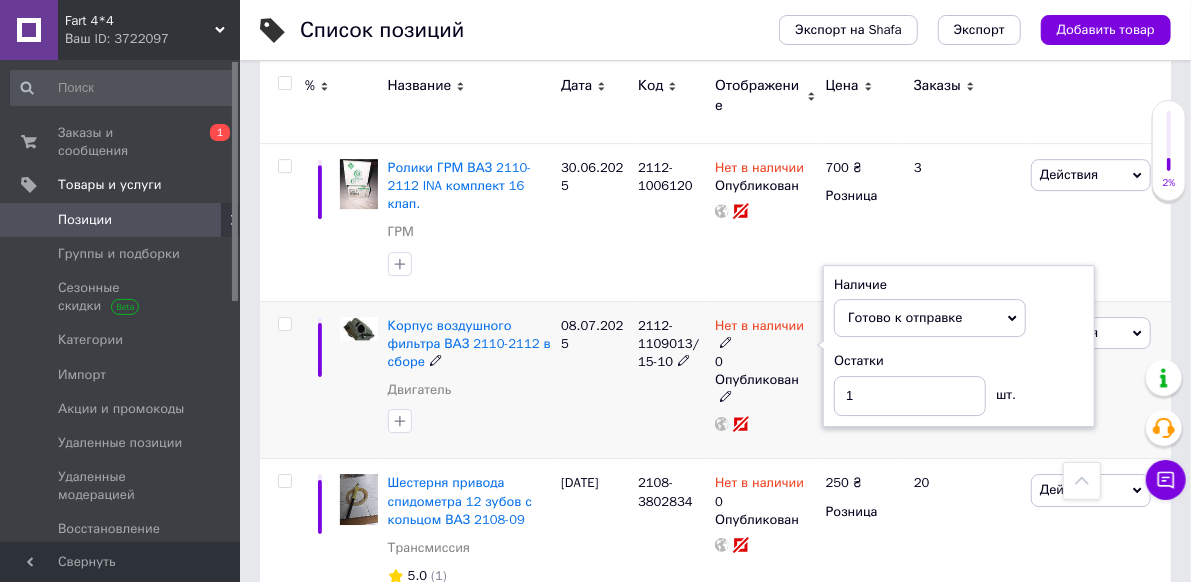 click at bounding box center [469, 421] 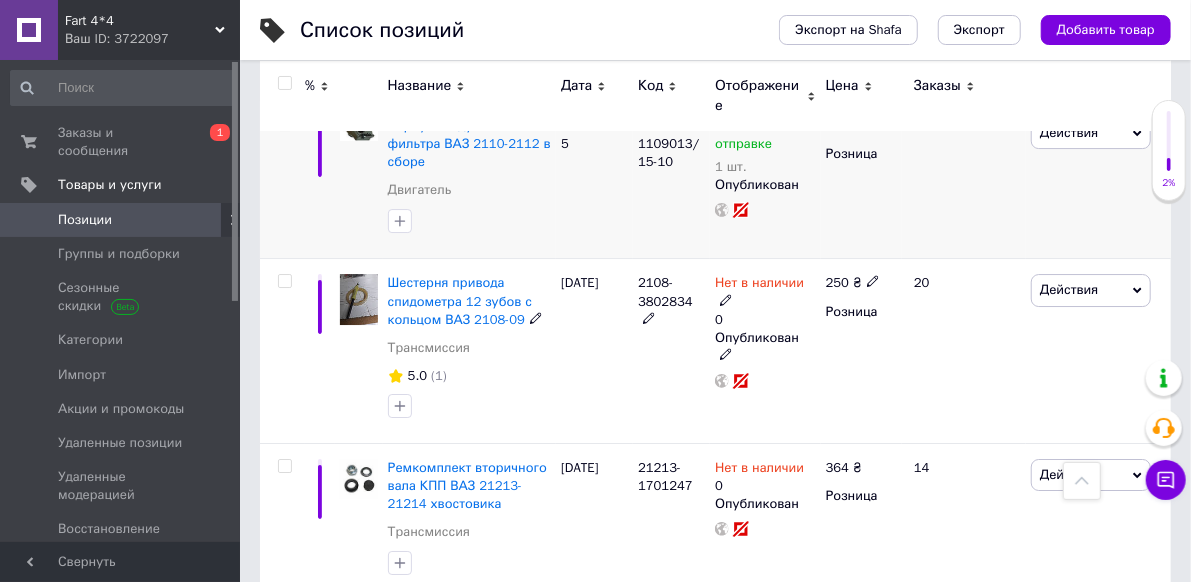 scroll, scrollTop: 3130, scrollLeft: 0, axis: vertical 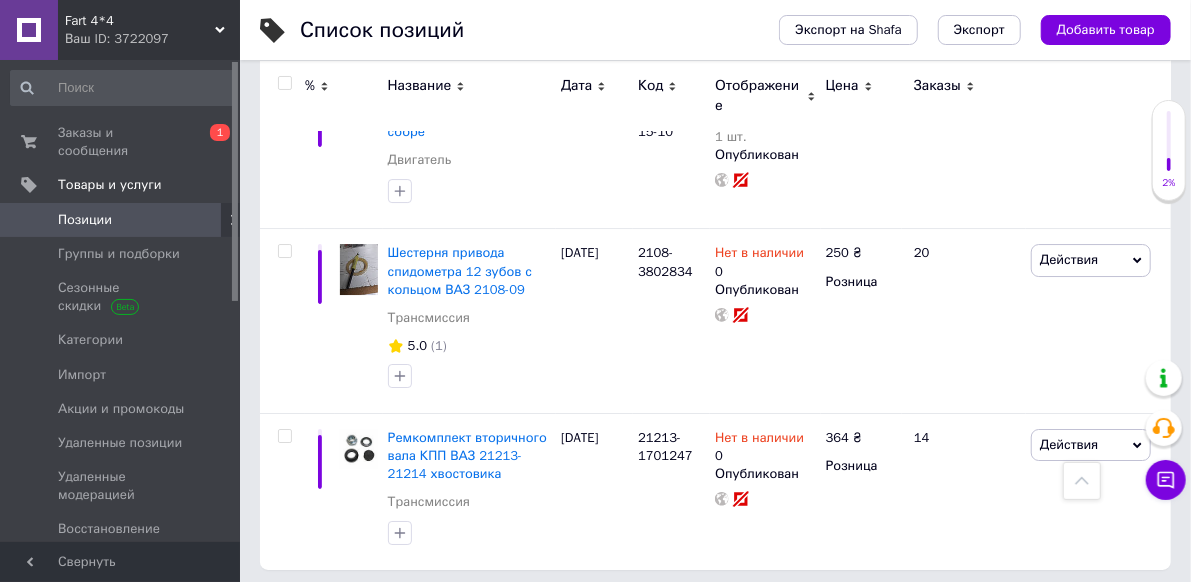 click on "2" at bounding box center [327, 611] 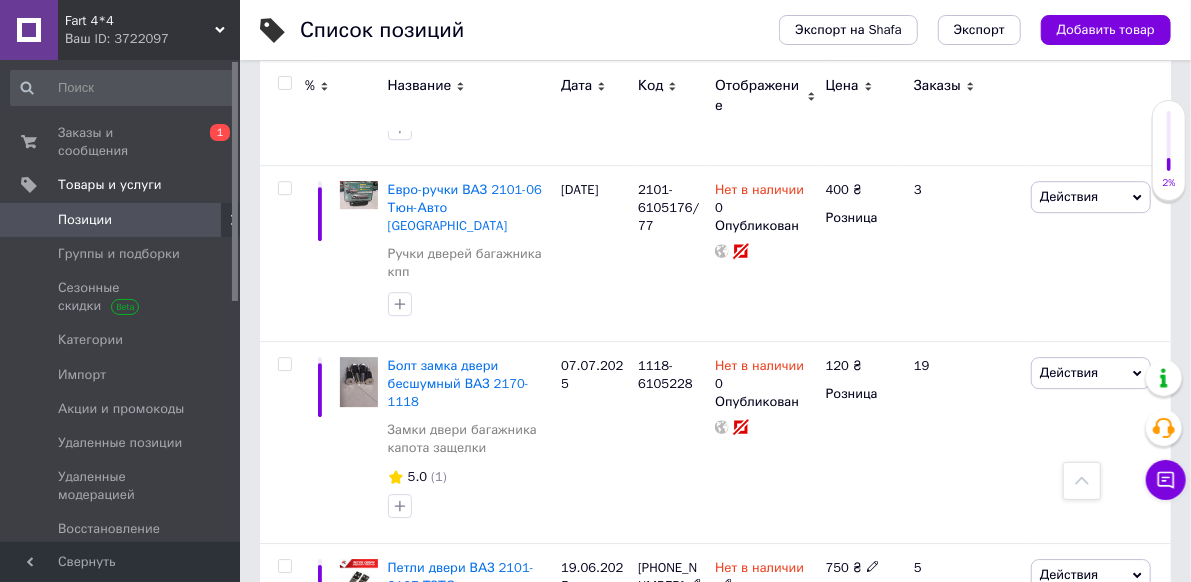 scroll, scrollTop: 2604, scrollLeft: 0, axis: vertical 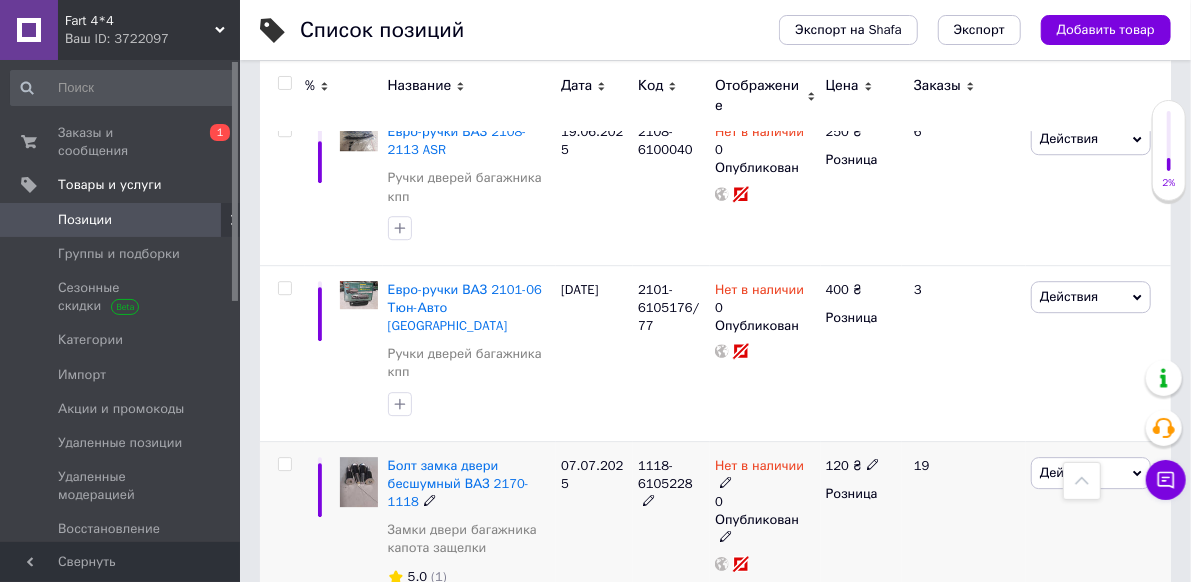click on "Нет в наличии" at bounding box center [759, 468] 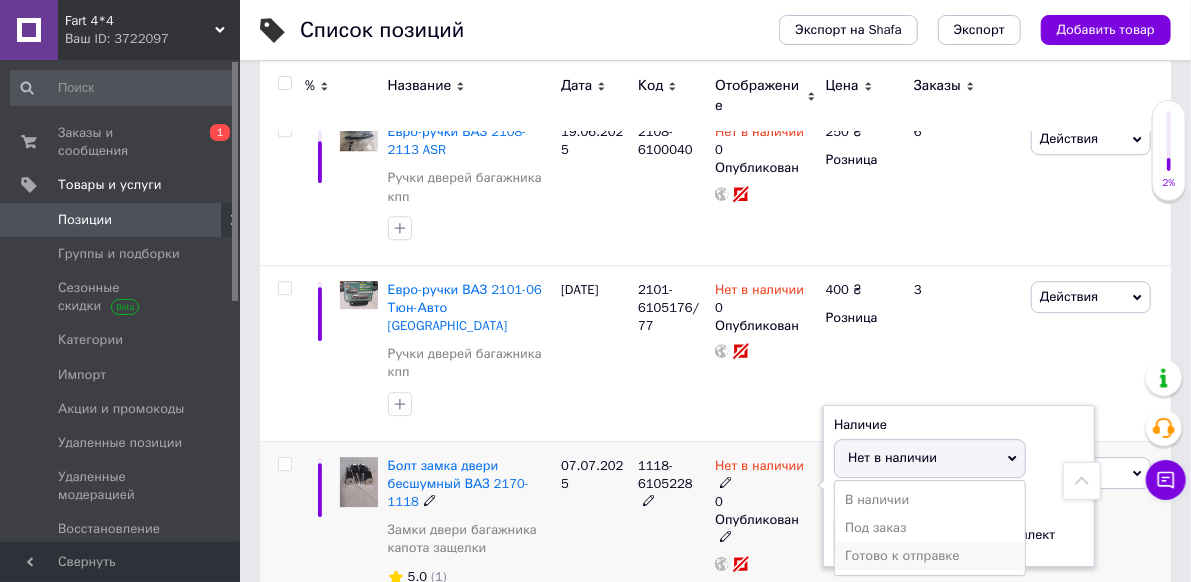 click on "Готово к отправке" at bounding box center [930, 556] 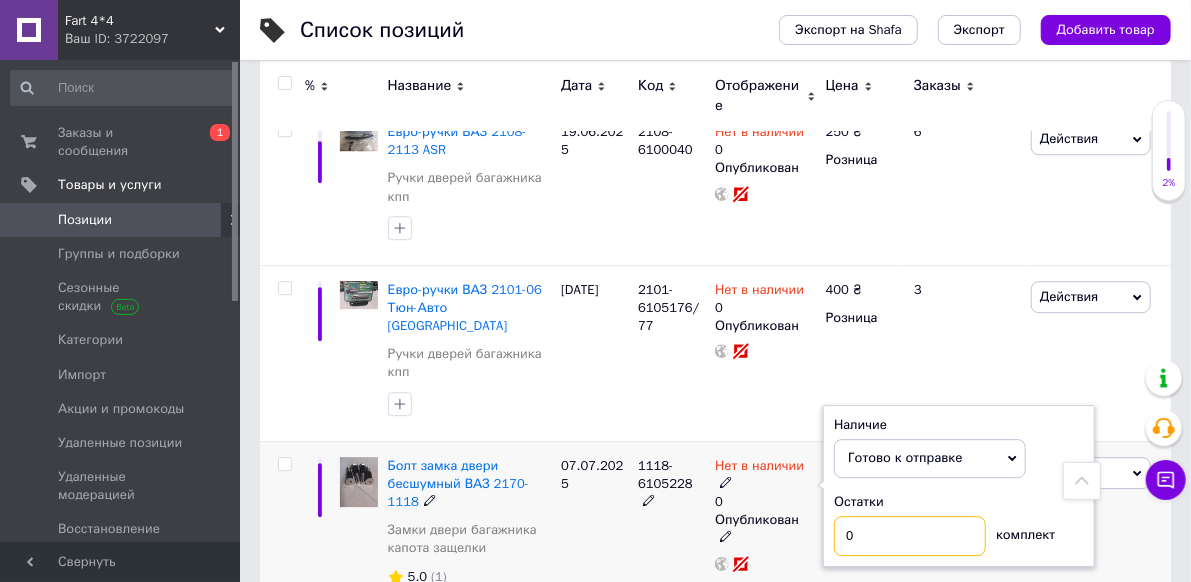 click on "0" at bounding box center [910, 536] 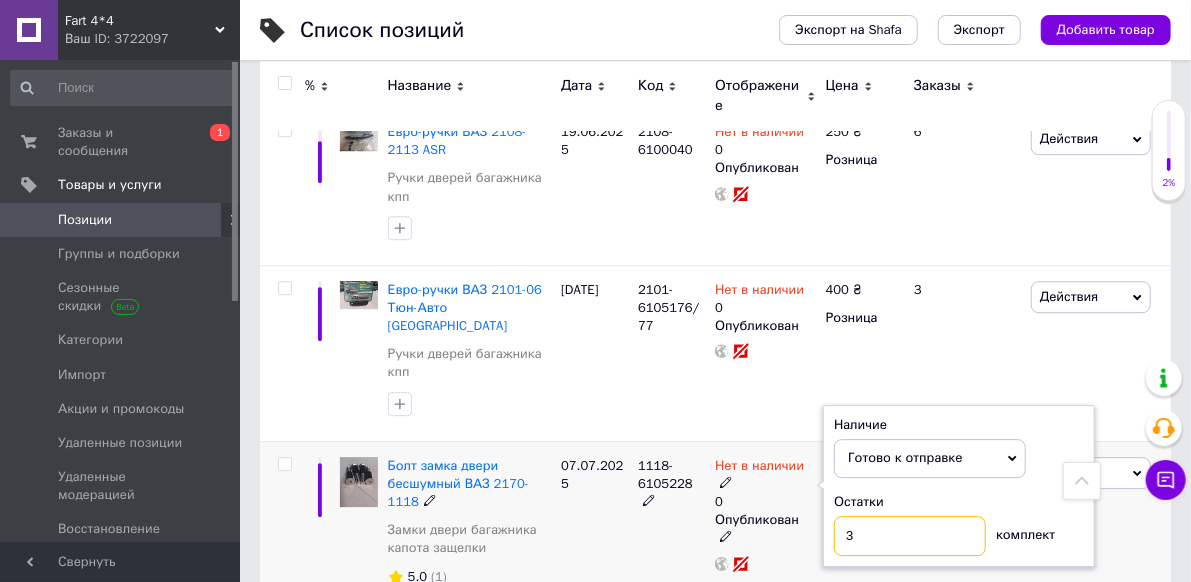 type on "3" 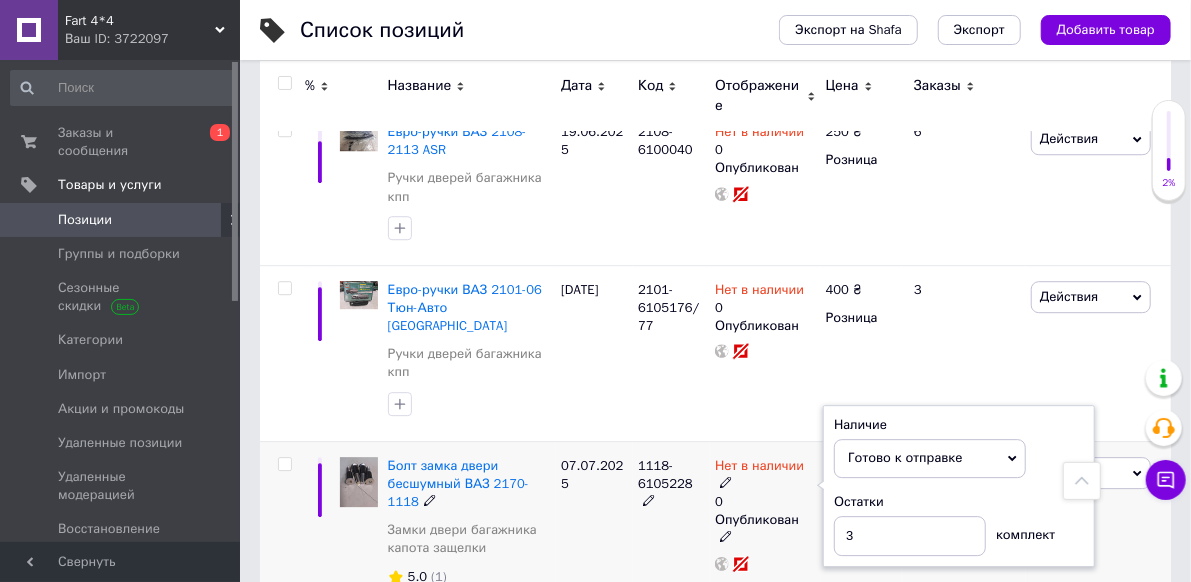 click on "07.07.2025" at bounding box center [594, 542] 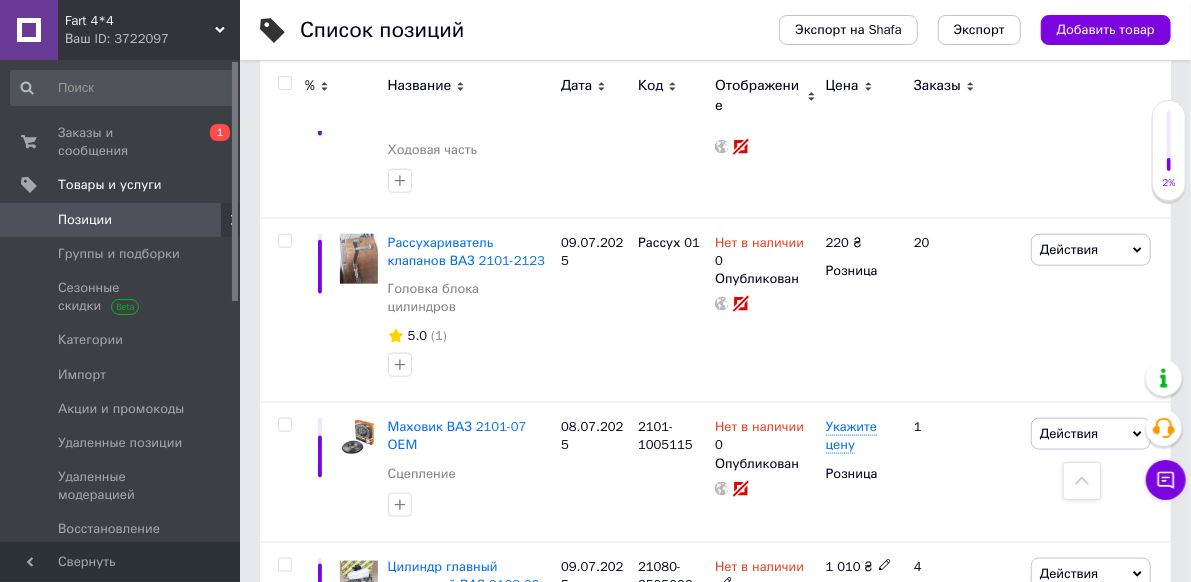 scroll, scrollTop: 1004, scrollLeft: 0, axis: vertical 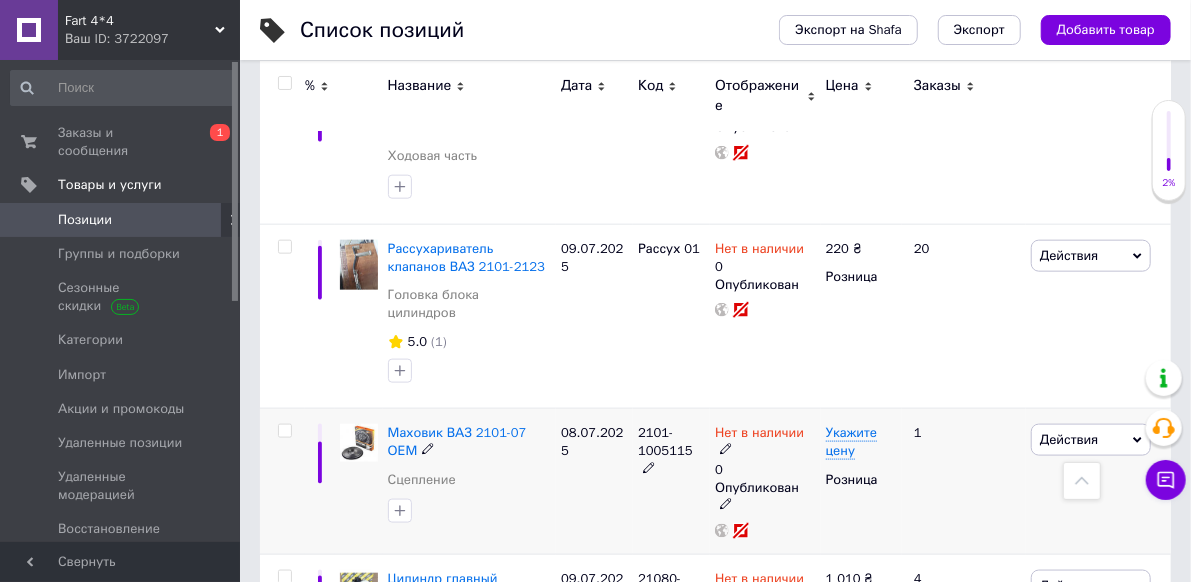 click on "Нет в наличии" at bounding box center [759, 435] 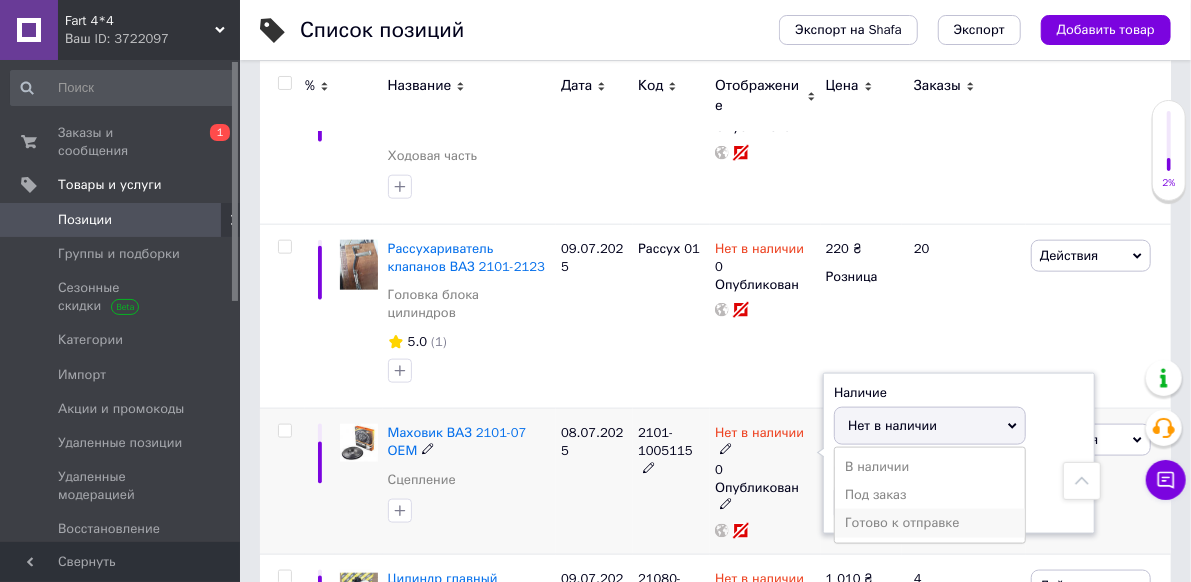 click on "Готово к отправке" at bounding box center (930, 523) 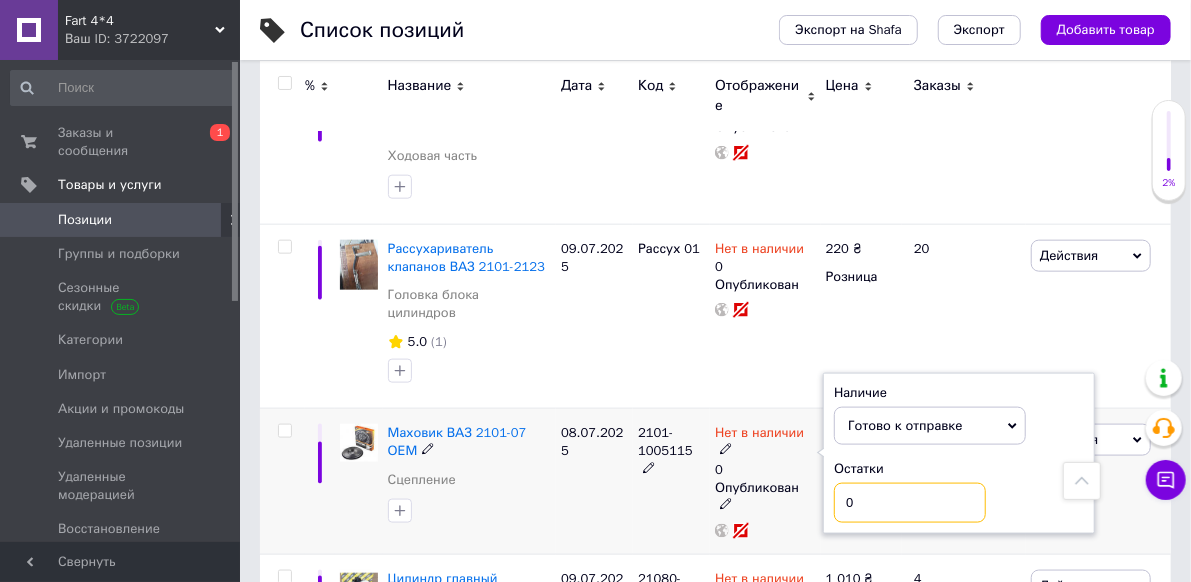 click on "0" at bounding box center [910, 503] 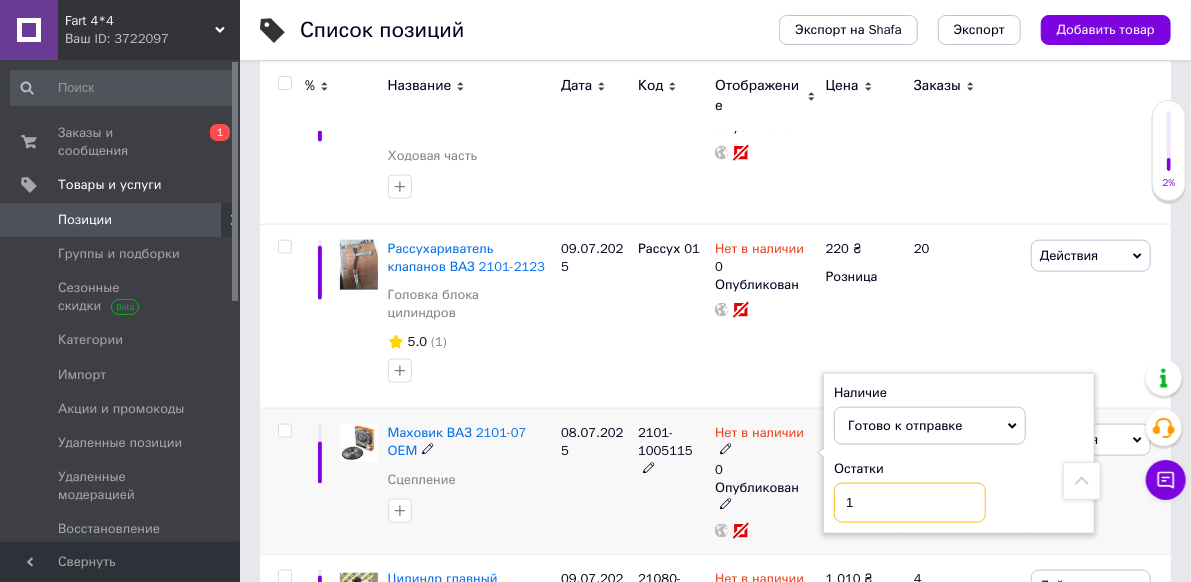 type on "1" 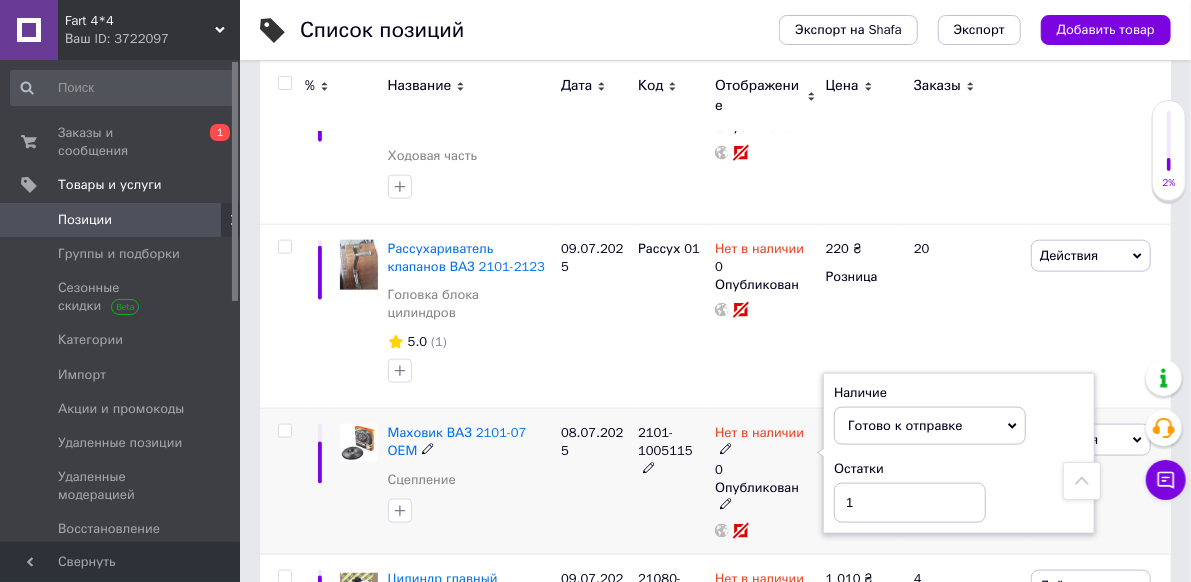 click on "08.07.2025" at bounding box center (594, 482) 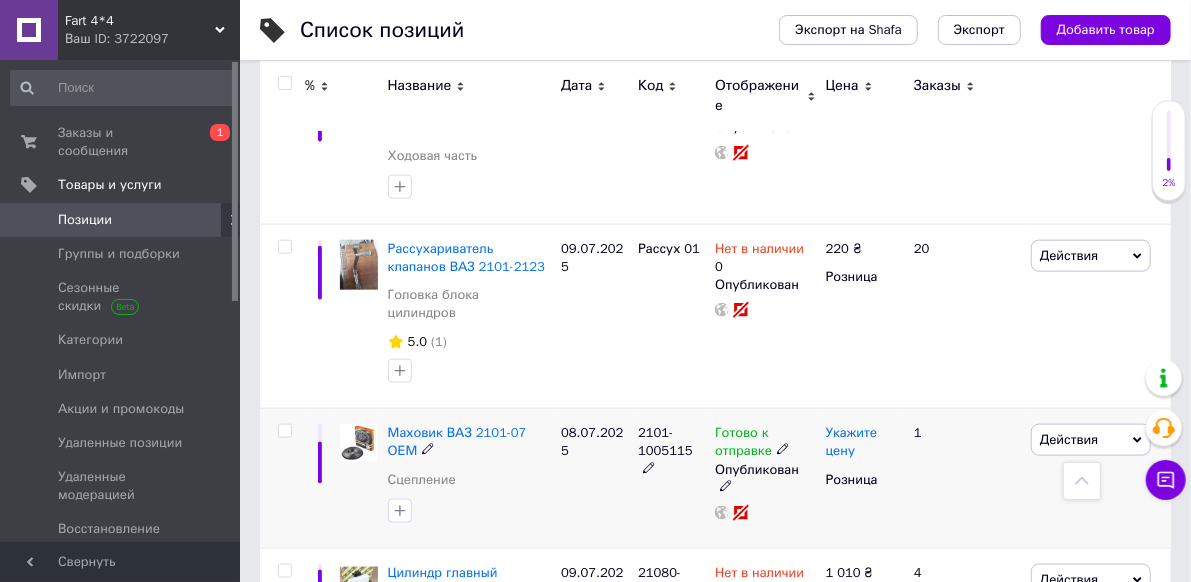 click on "Укажите цену" at bounding box center [851, 442] 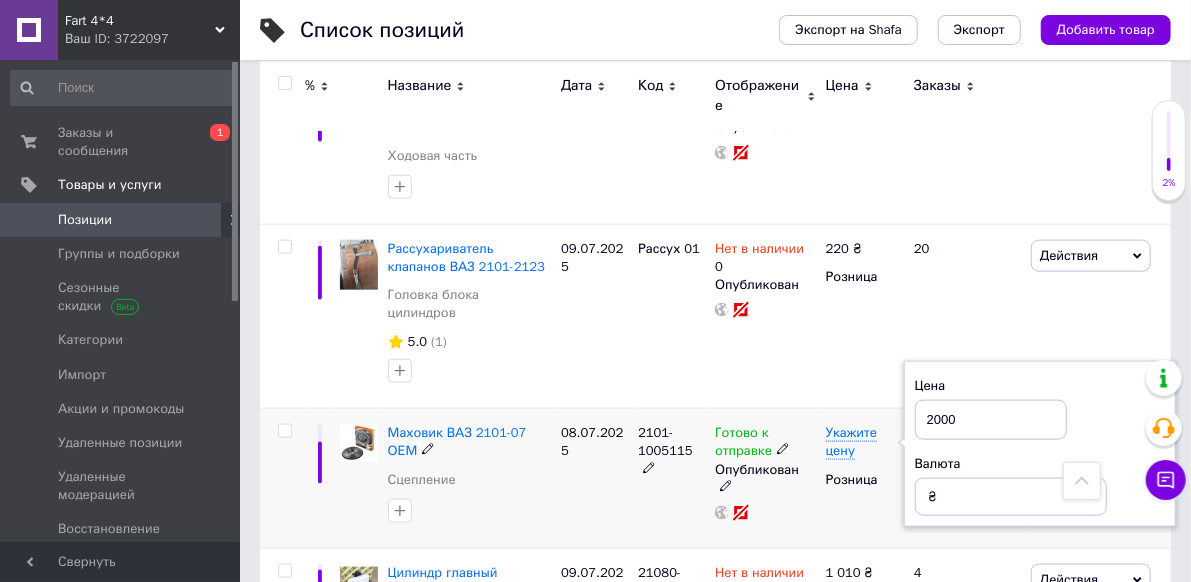 type on "2000" 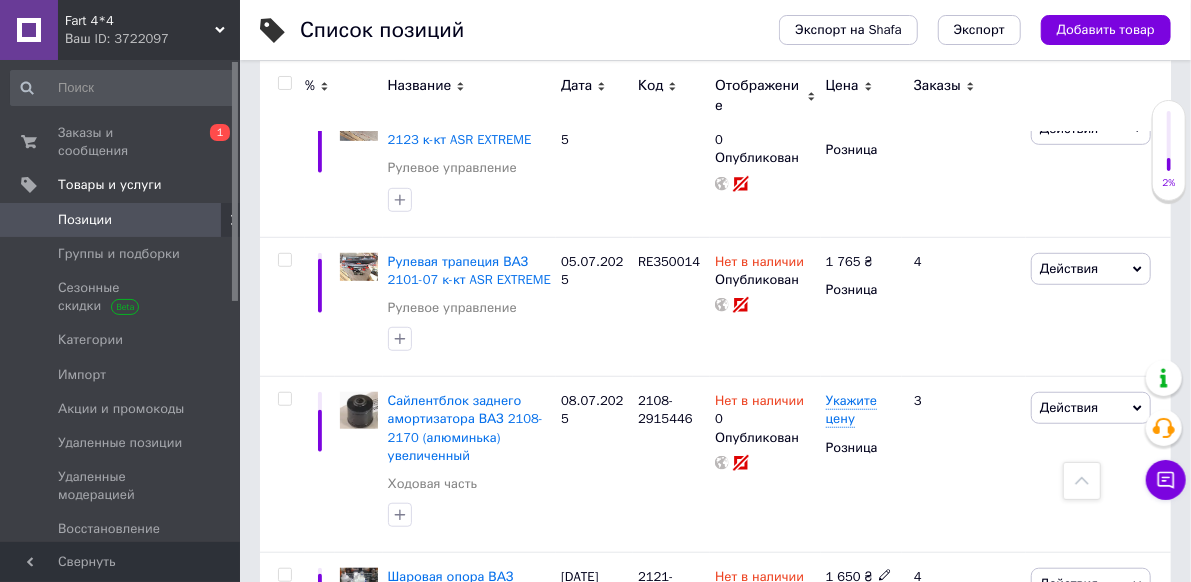 scroll, scrollTop: 504, scrollLeft: 0, axis: vertical 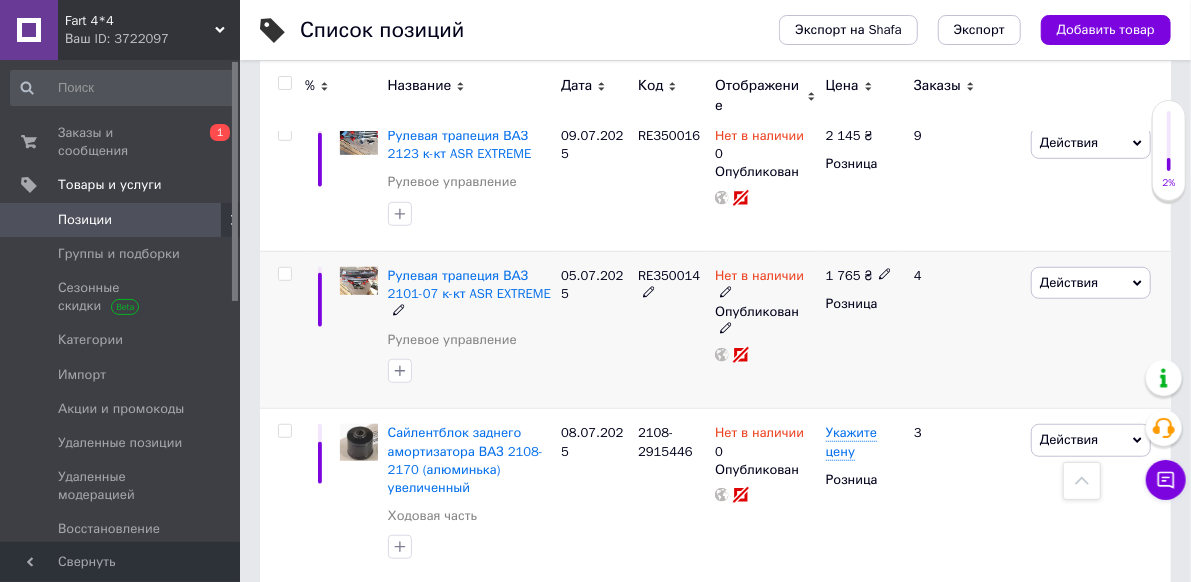 click on "Нет в наличии" at bounding box center (759, 278) 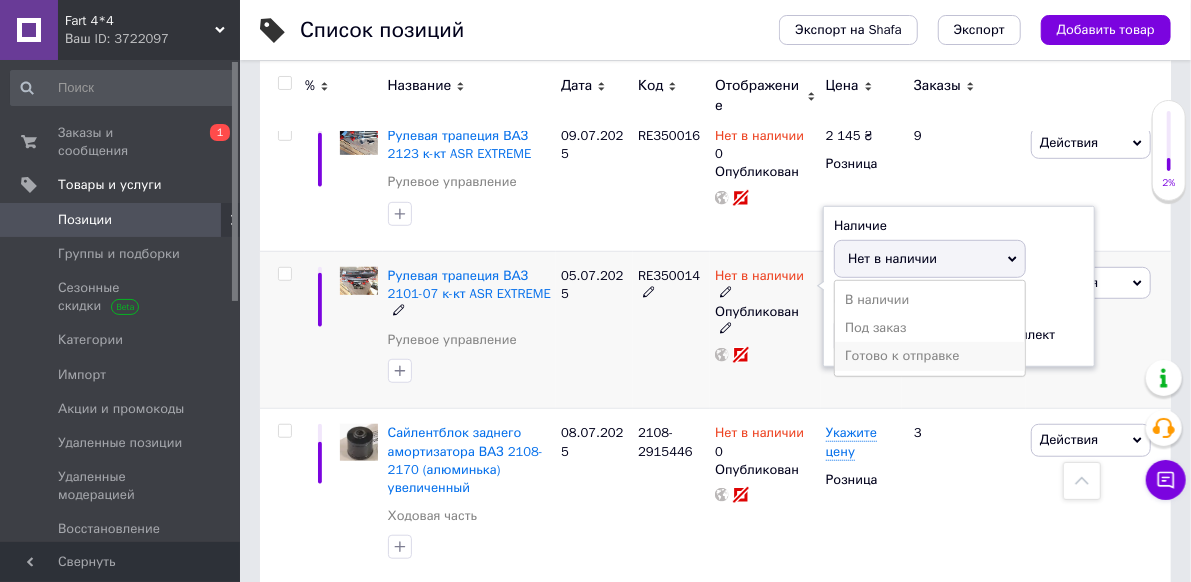 click on "Готово к отправке" at bounding box center (930, 356) 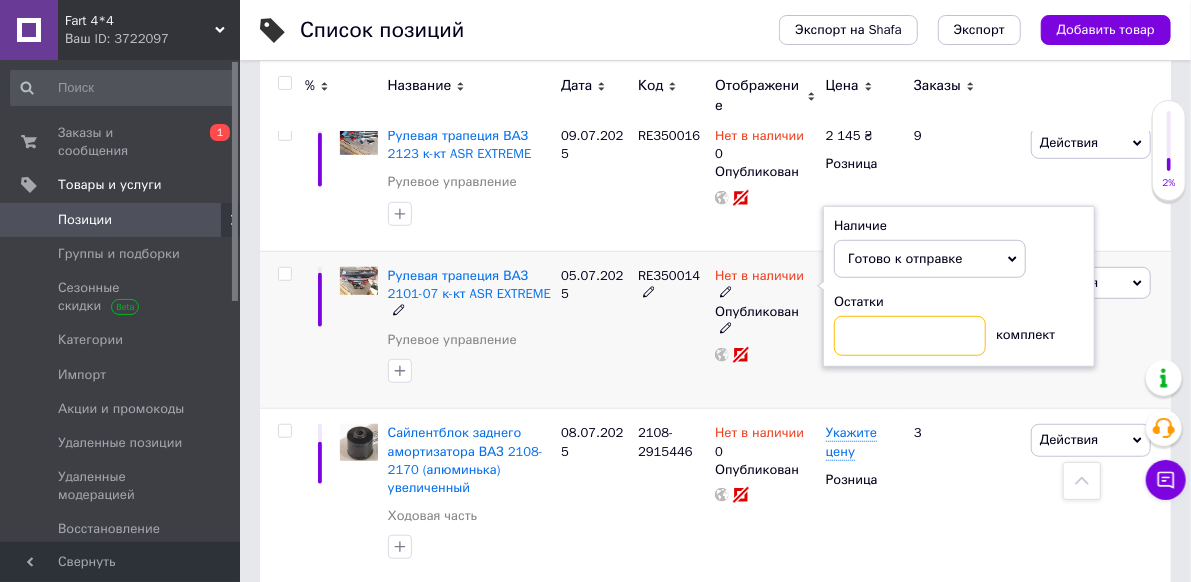 click at bounding box center [910, 336] 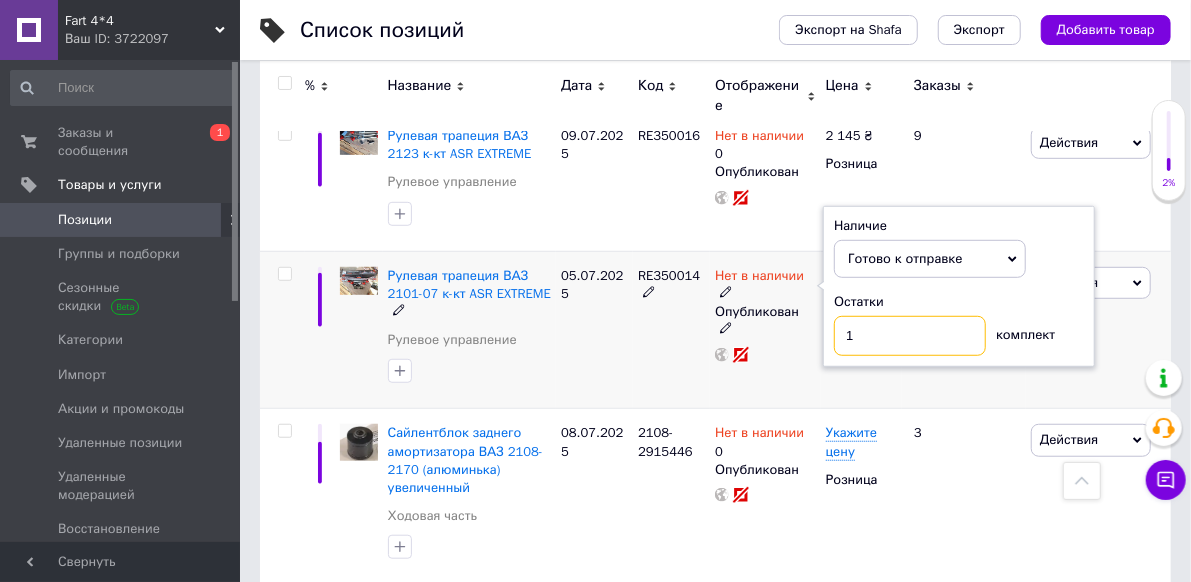 type on "1" 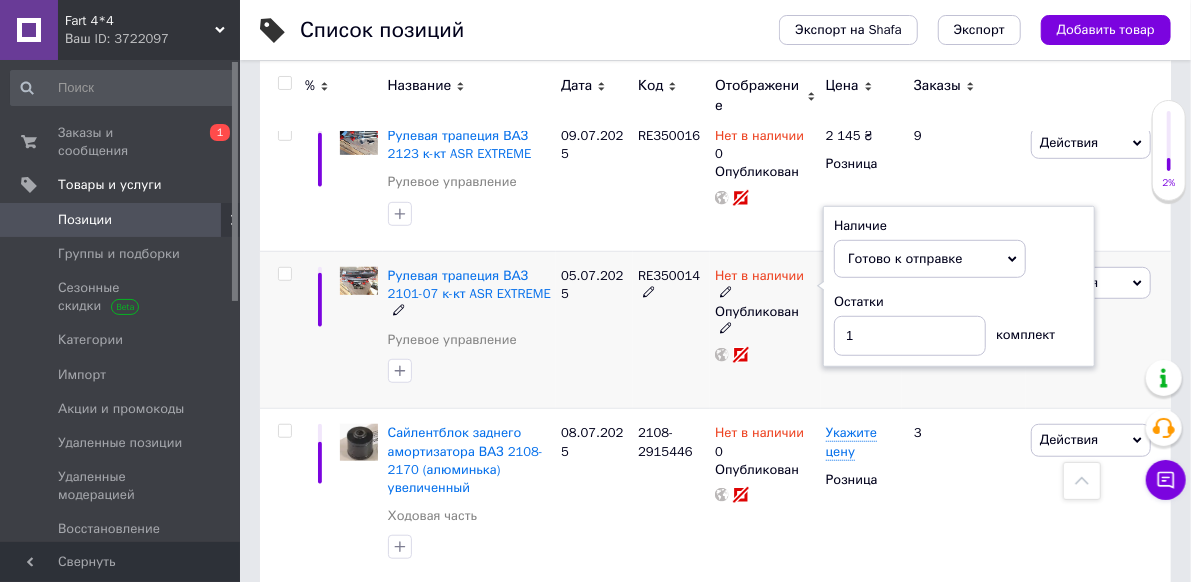 click on "RE350014" at bounding box center [671, 330] 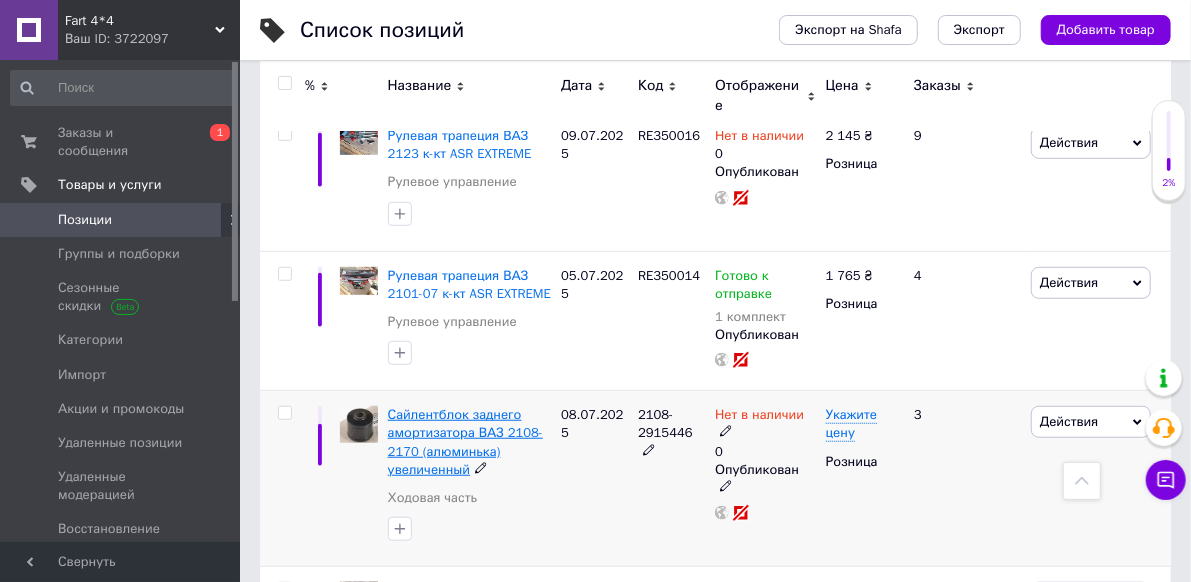 click on "Сайлентблок заднего амортизатора ВАЗ 2108-2170 (алюминька) увеличенный" at bounding box center [465, 442] 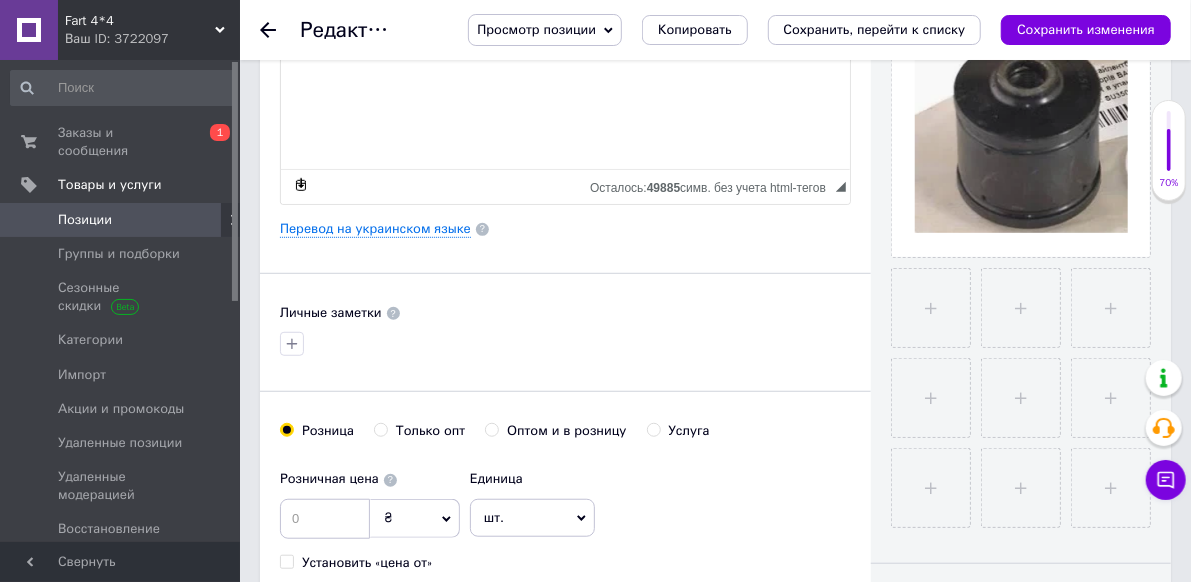 scroll, scrollTop: 600, scrollLeft: 0, axis: vertical 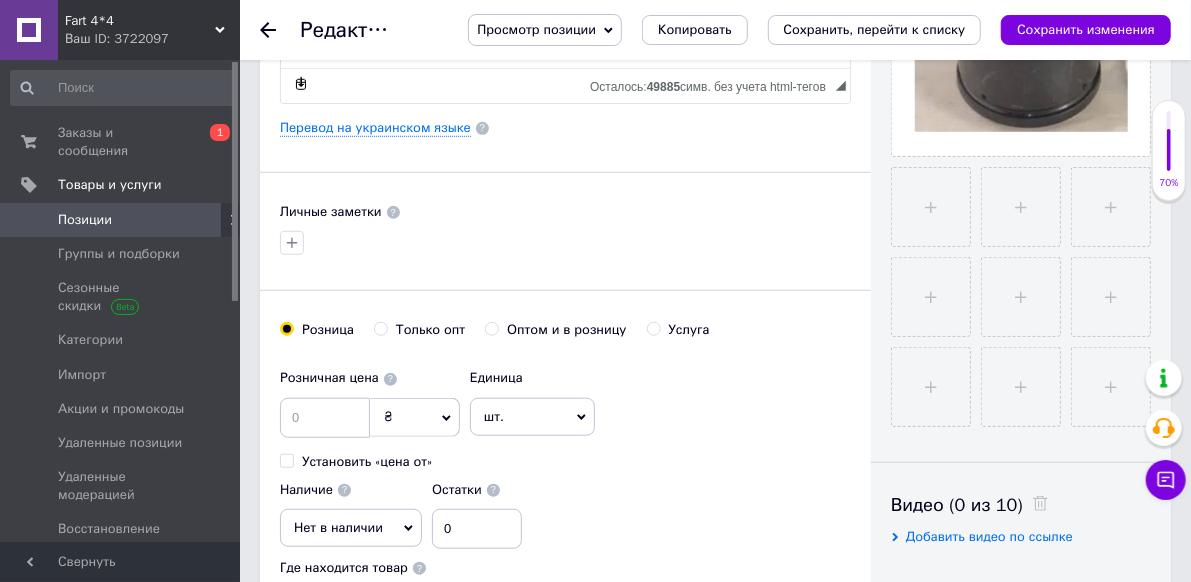 click on "шт." at bounding box center (532, 417) 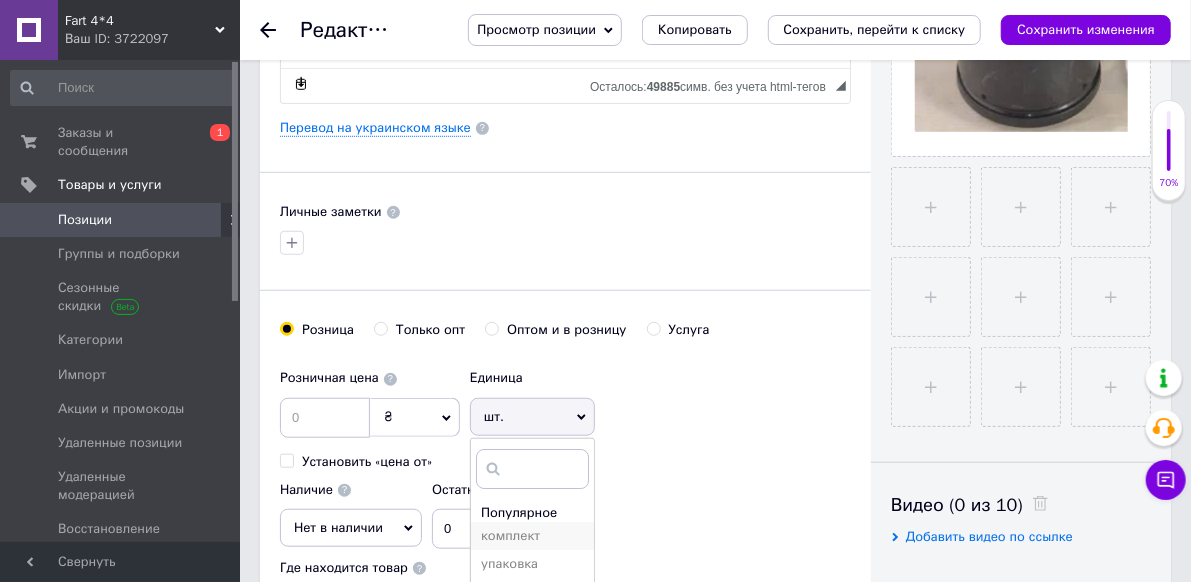 click on "комплект" at bounding box center (532, 536) 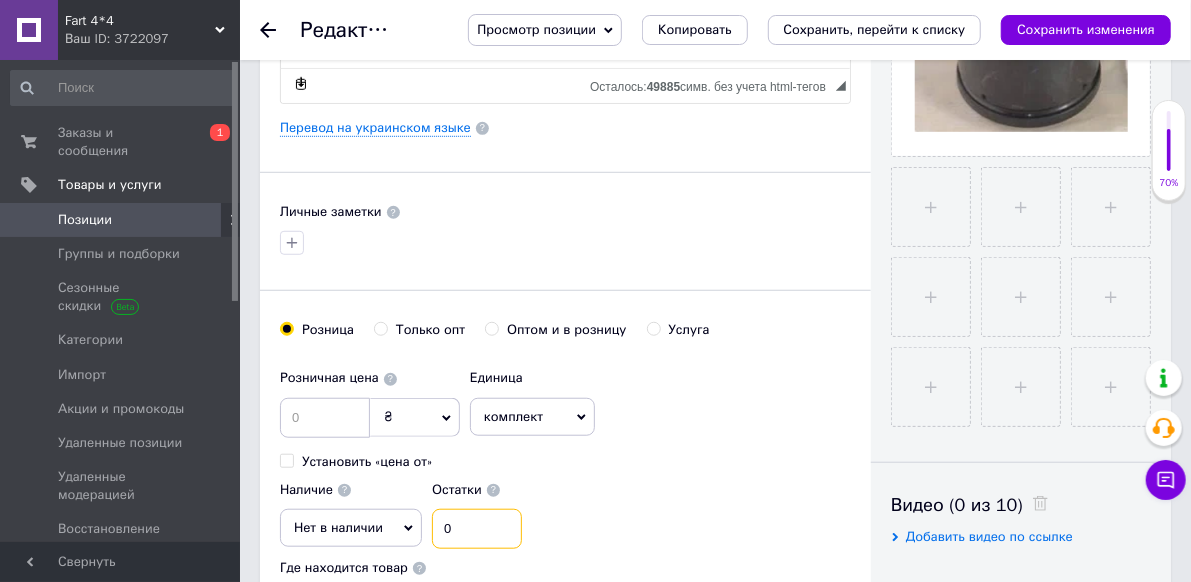 click on "0" at bounding box center (477, 529) 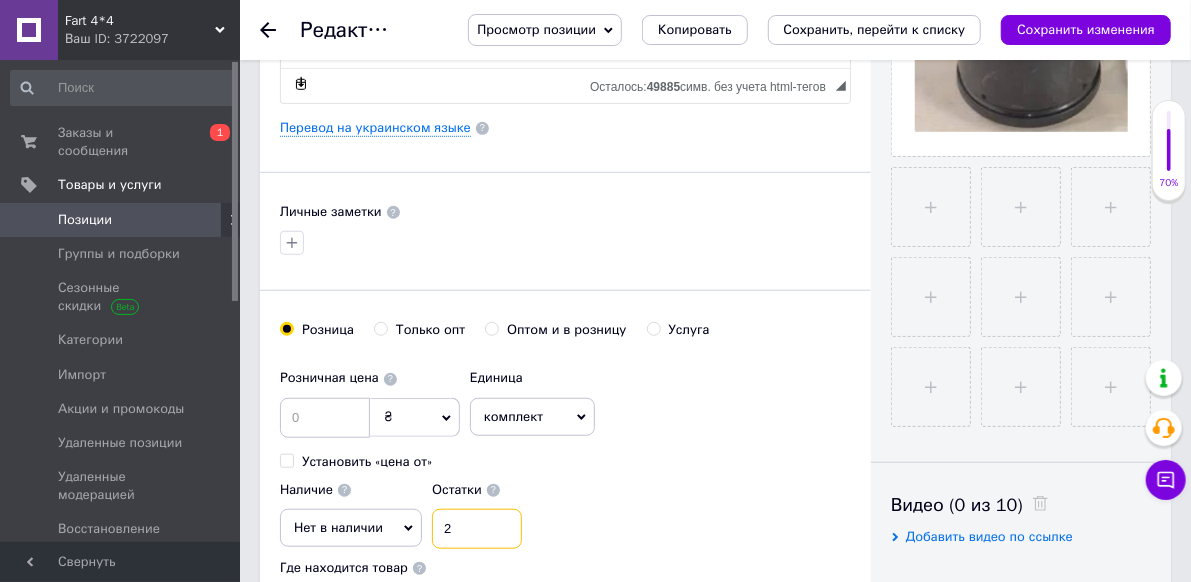 type on "2" 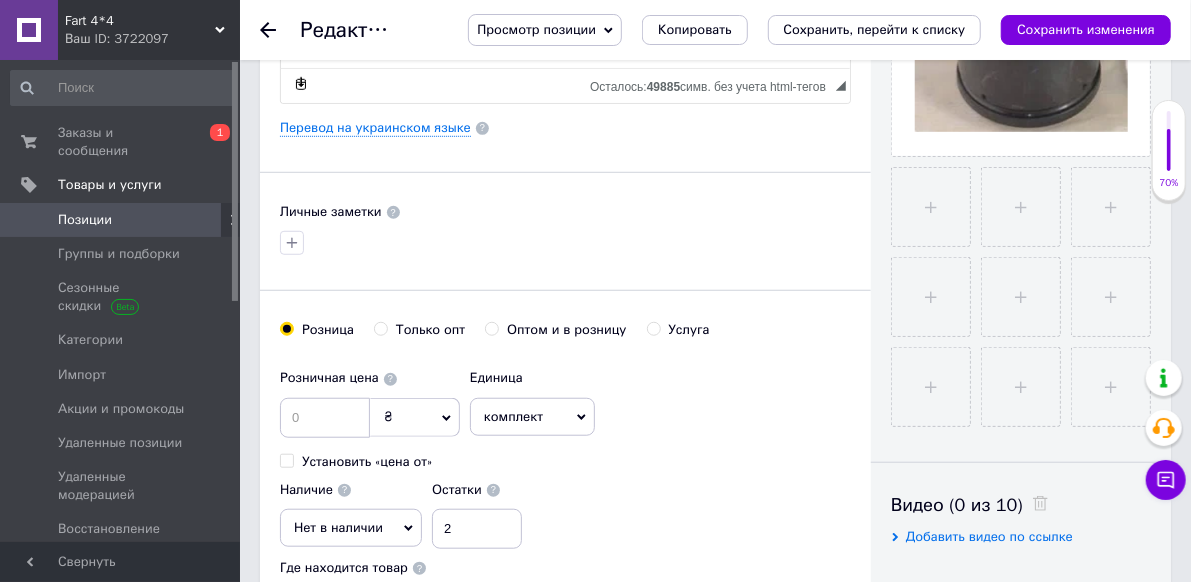 click on "Нет в наличии" at bounding box center [338, 527] 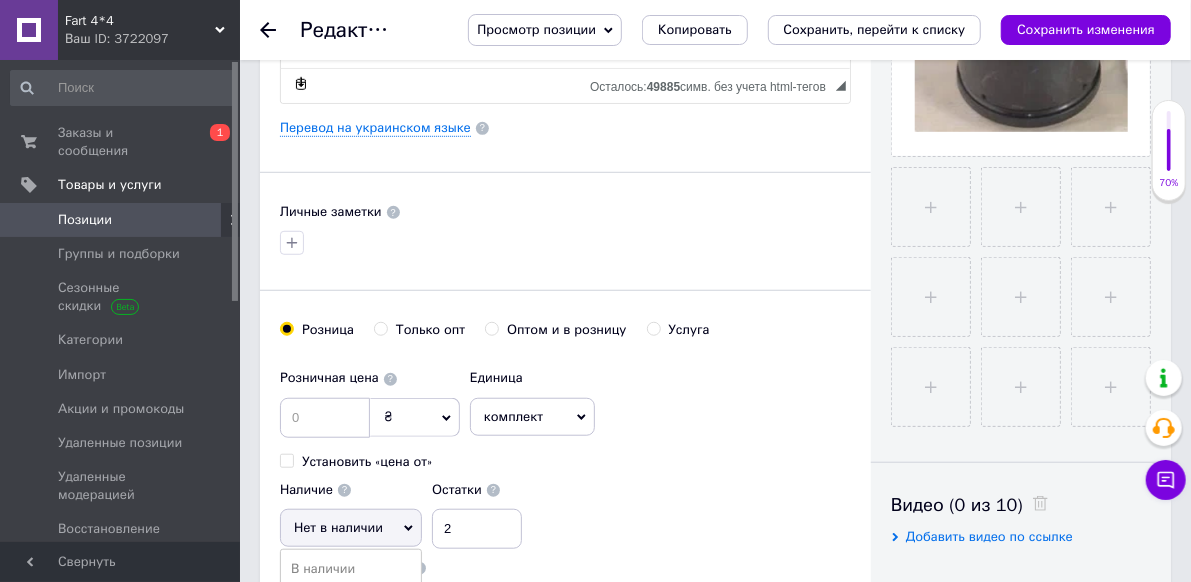 click on "Готово к отправке" at bounding box center [351, 626] 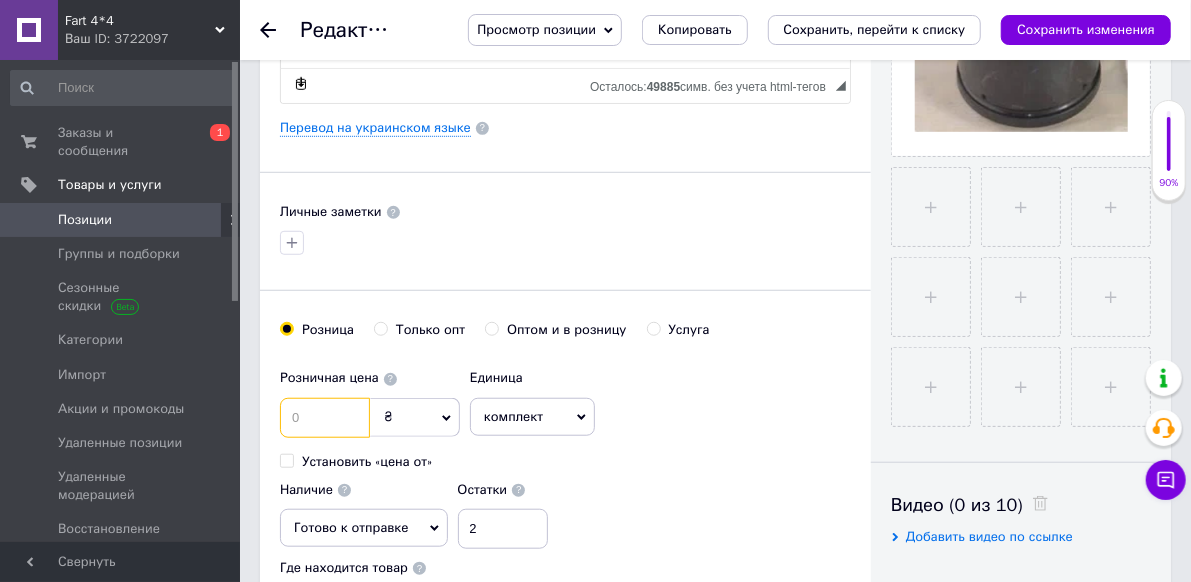 click at bounding box center (325, 418) 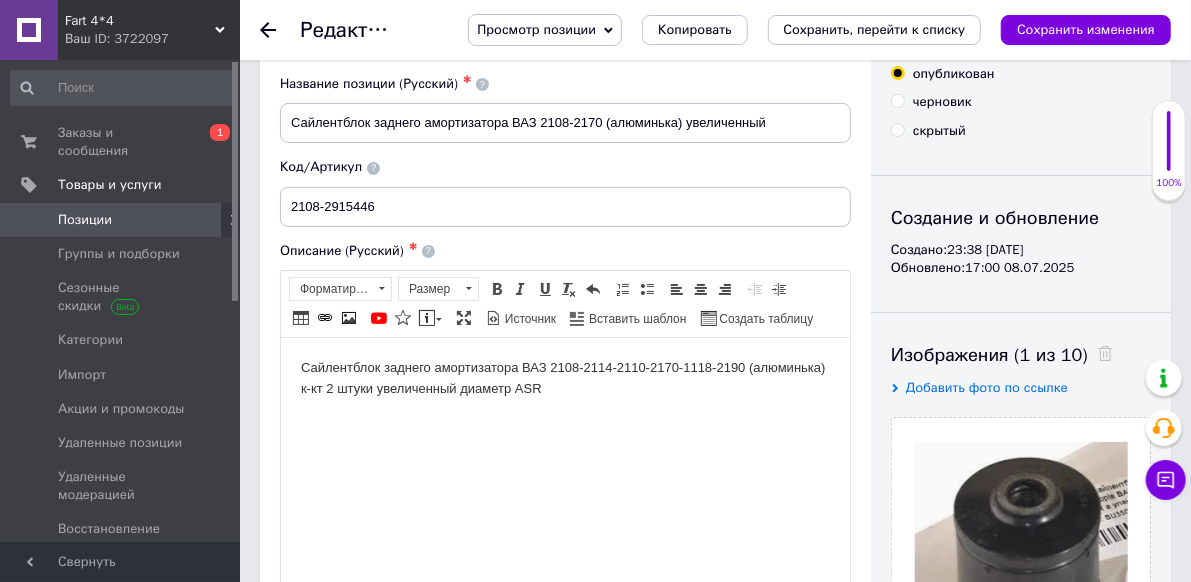 scroll, scrollTop: 0, scrollLeft: 0, axis: both 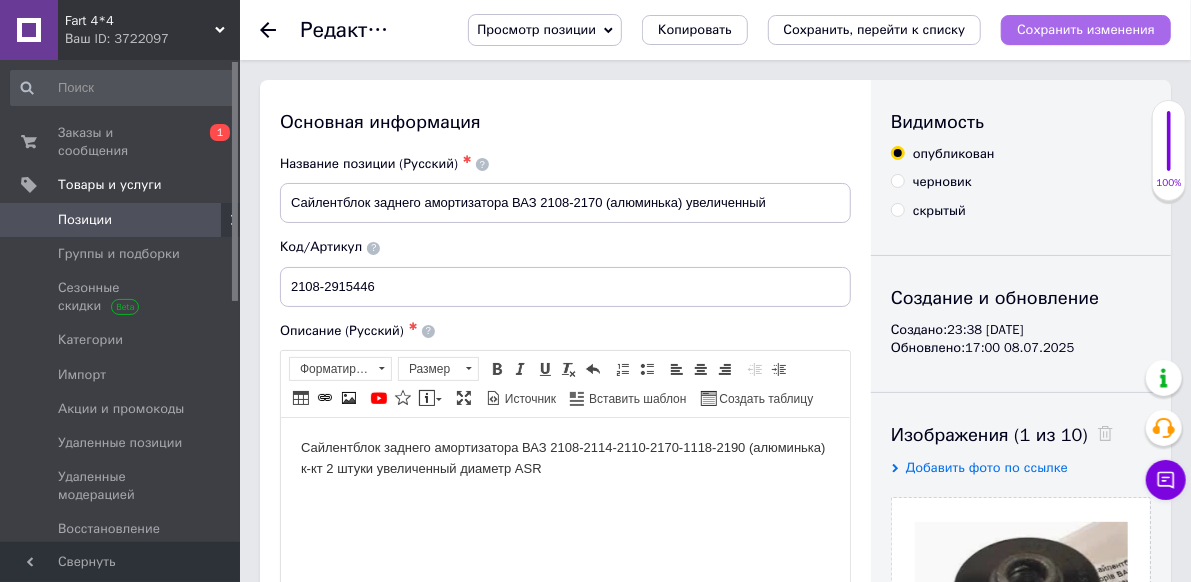 type on "201" 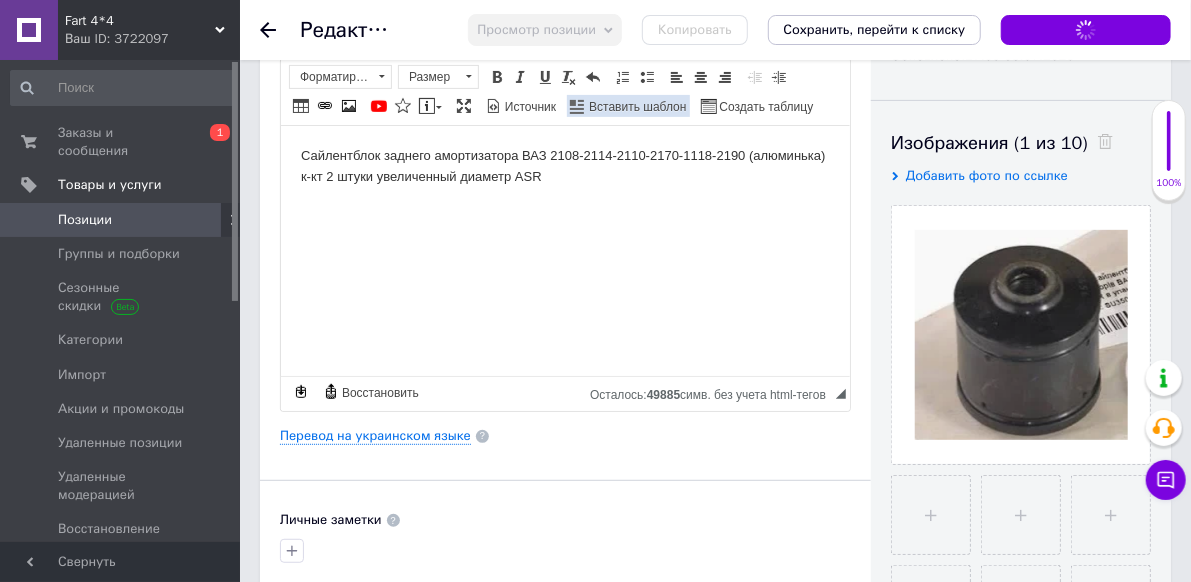scroll, scrollTop: 500, scrollLeft: 0, axis: vertical 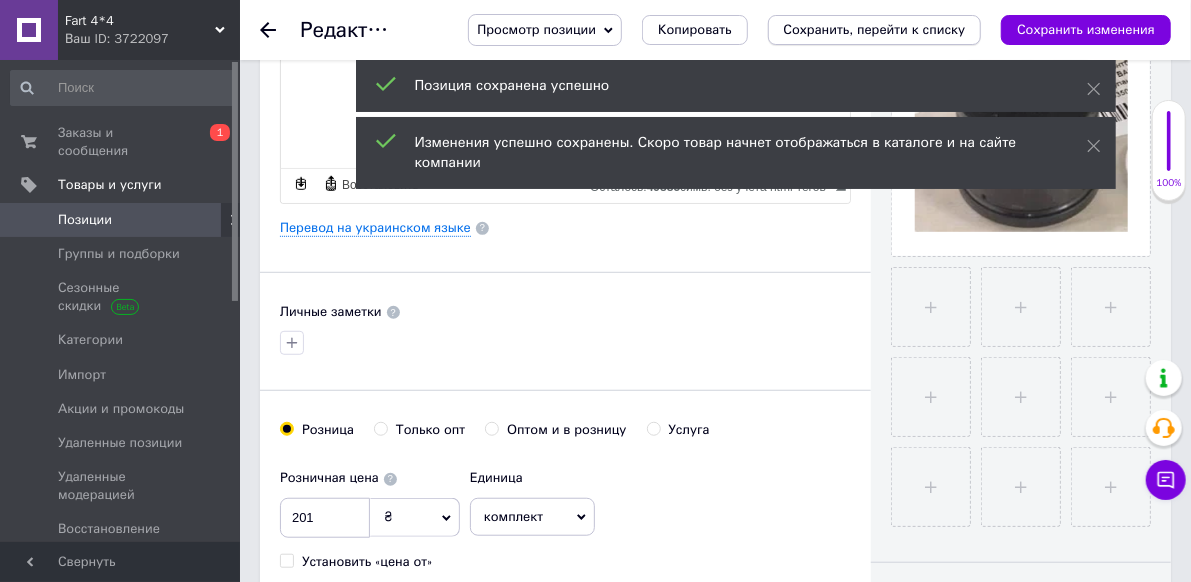 click on "Сохранить, перейти к списку" at bounding box center (875, 29) 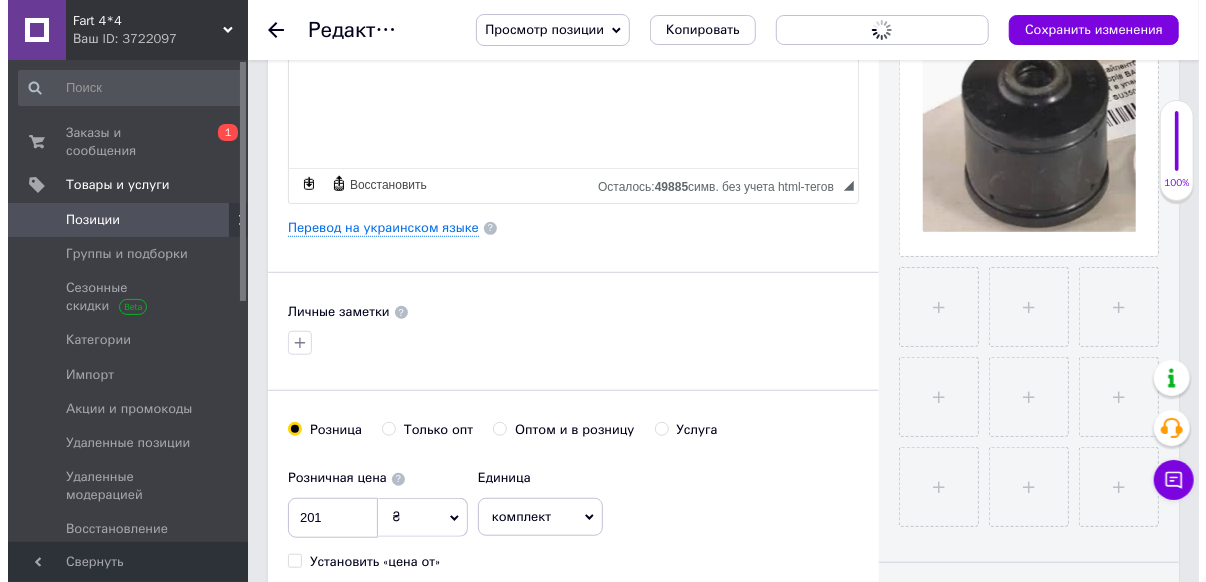 scroll, scrollTop: 0, scrollLeft: 0, axis: both 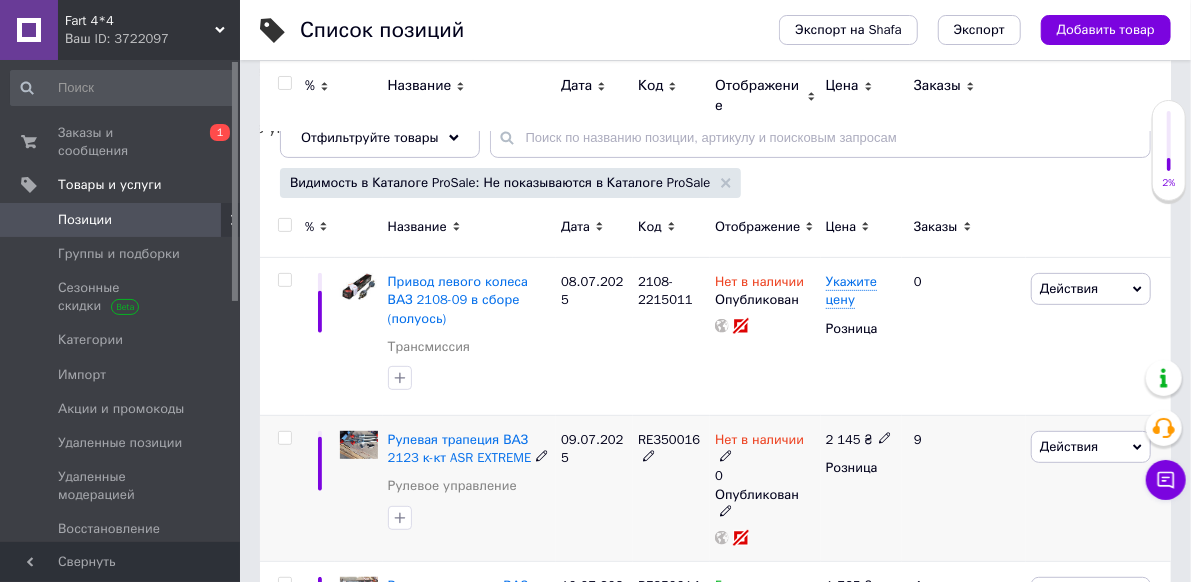 click on "Нет в наличии" at bounding box center [759, 442] 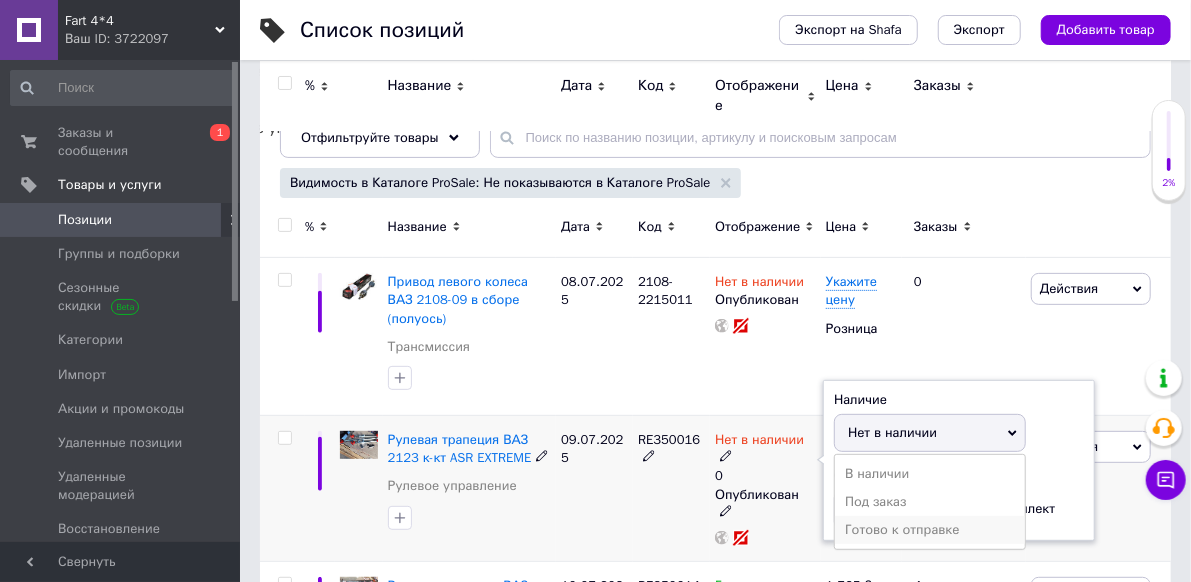 click on "Готово к отправке" at bounding box center (930, 530) 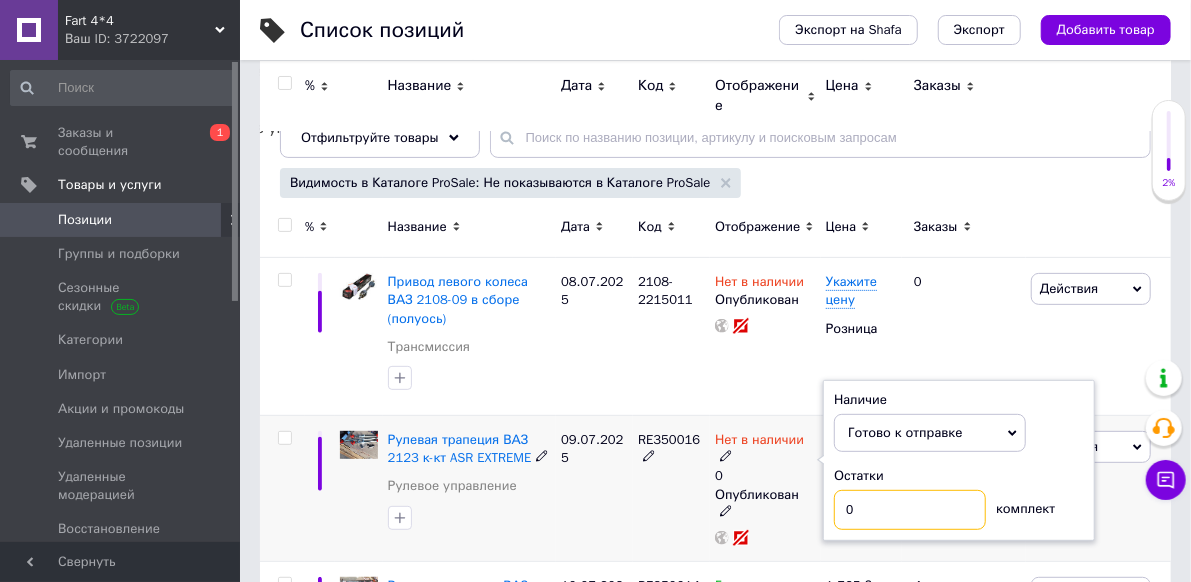 click on "0" at bounding box center (910, 510) 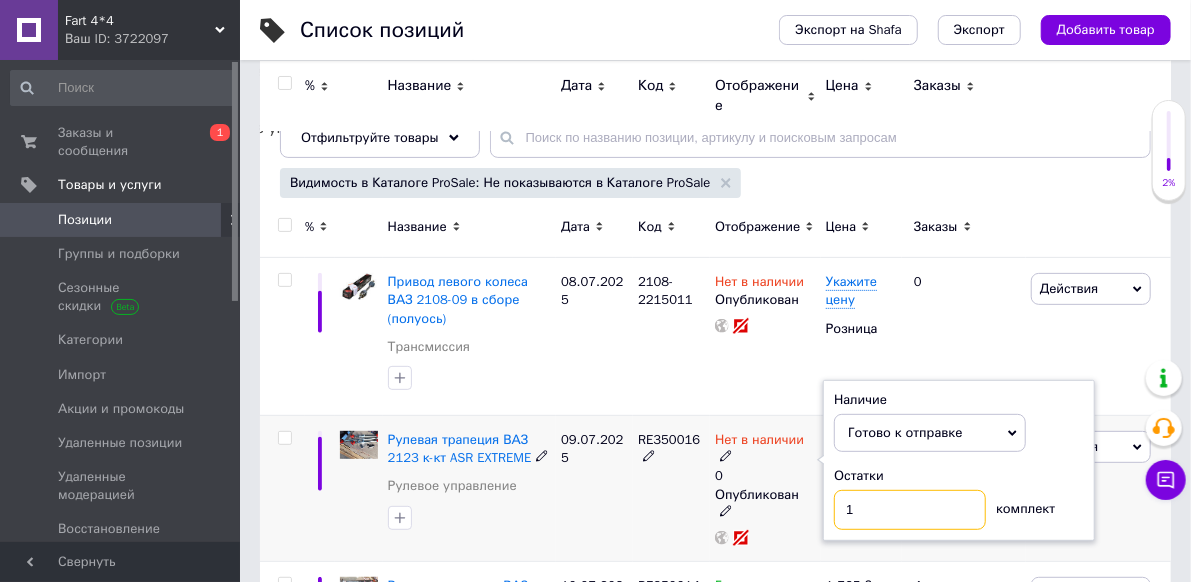 type on "1" 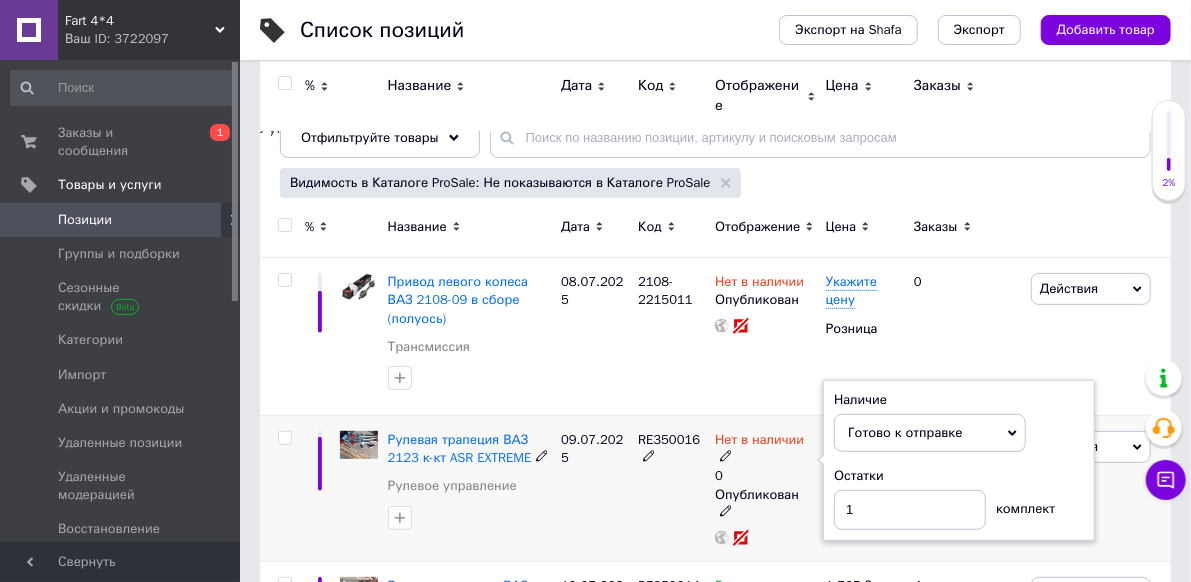 click on "09.07.2025" at bounding box center [594, 489] 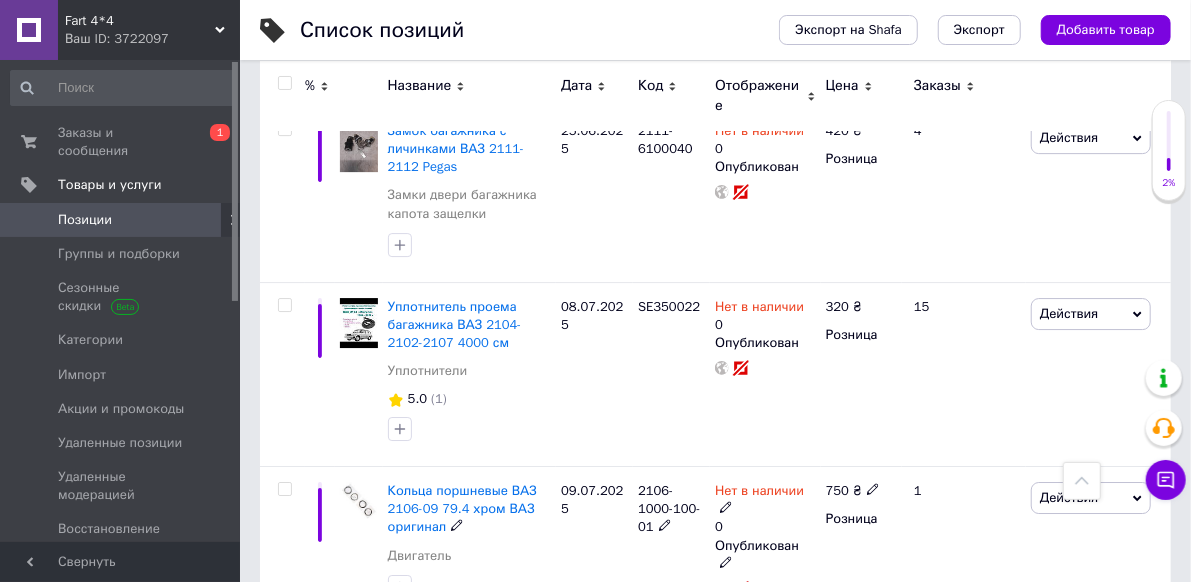 scroll, scrollTop: 3166, scrollLeft: 0, axis: vertical 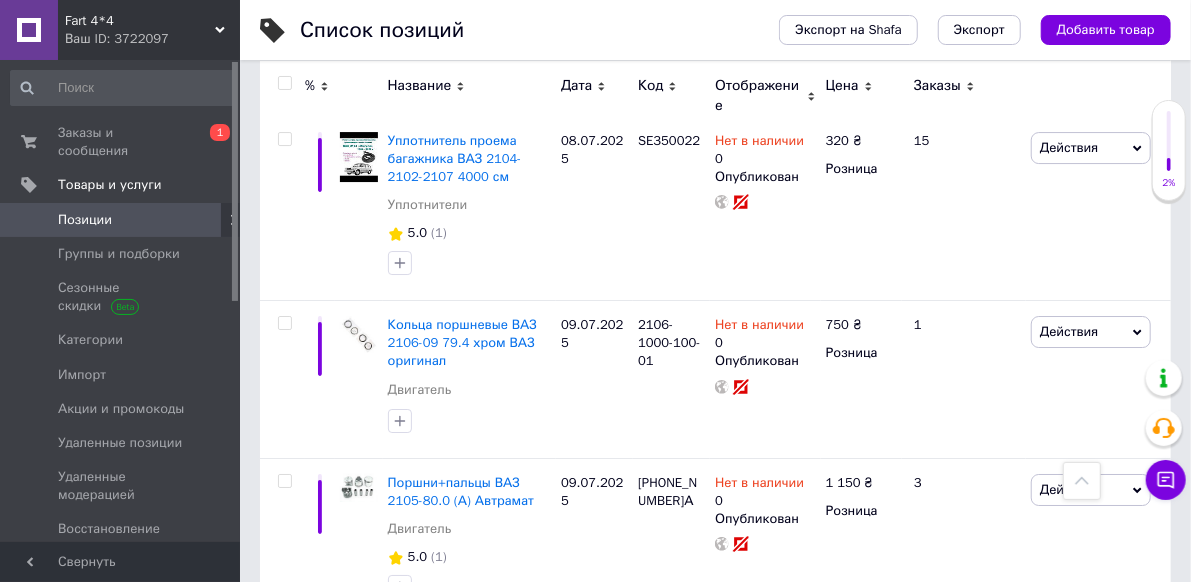 click on "3" at bounding box center [505, 665] 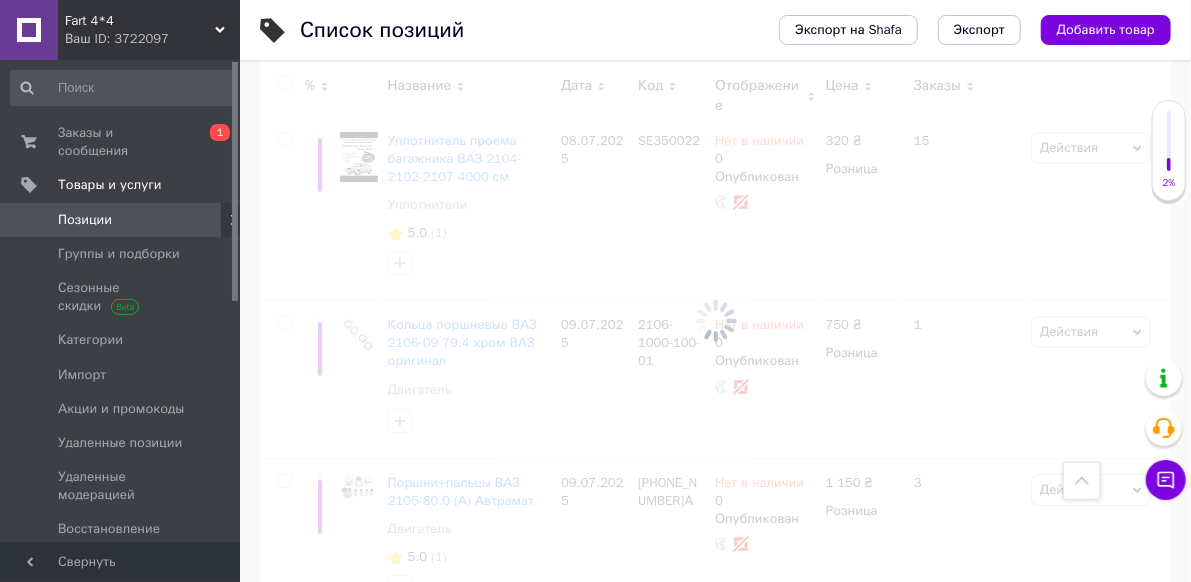 scroll, scrollTop: 105, scrollLeft: 0, axis: vertical 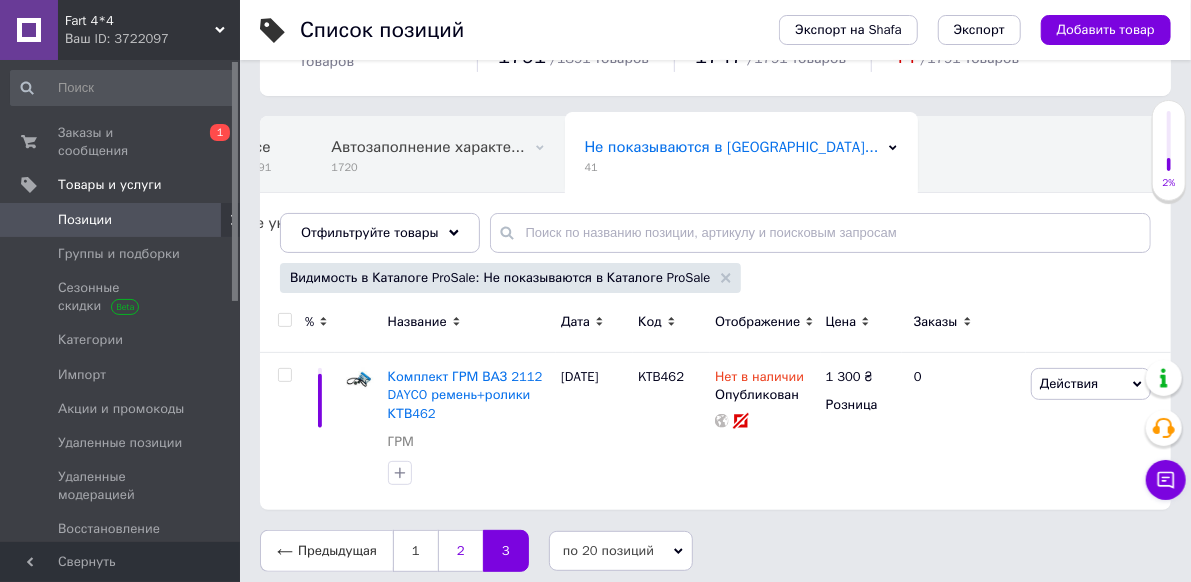 click on "2" at bounding box center [460, 551] 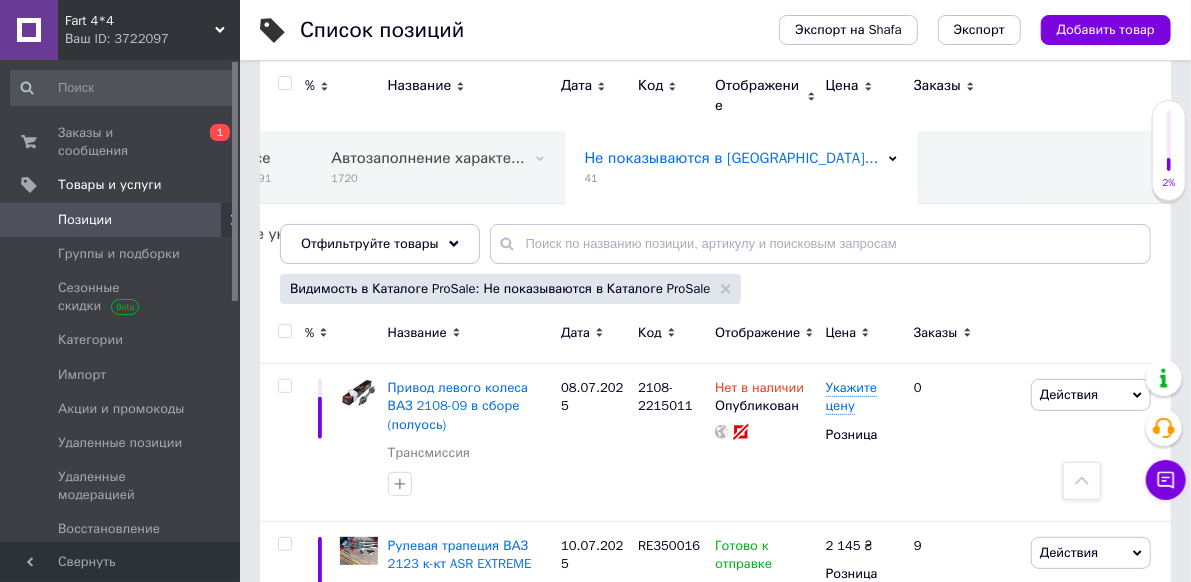 scroll, scrollTop: 66, scrollLeft: 0, axis: vertical 